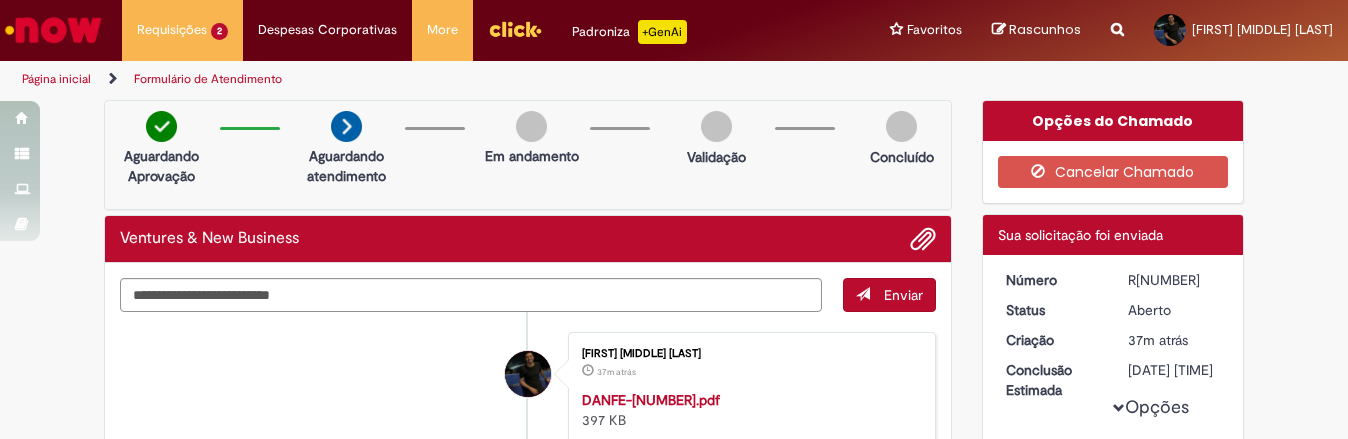 scroll, scrollTop: 0, scrollLeft: 0, axis: both 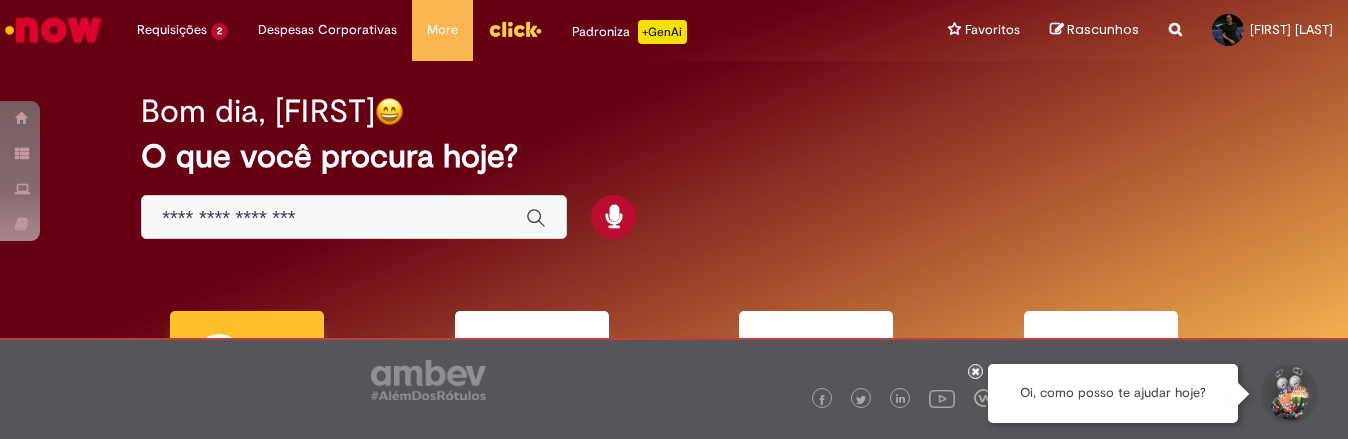 click at bounding box center [334, 218] 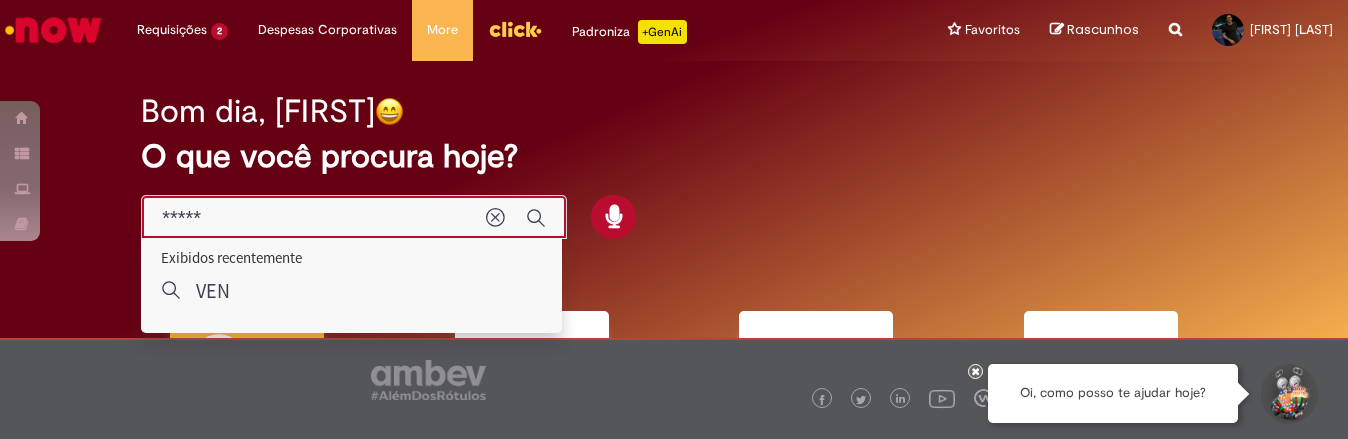 type on "******" 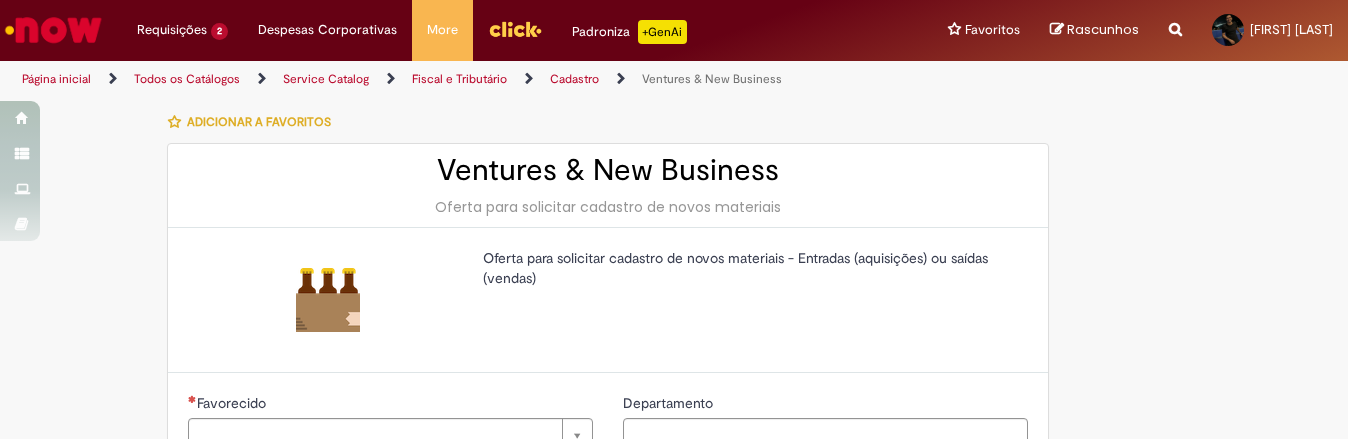 type on "********" 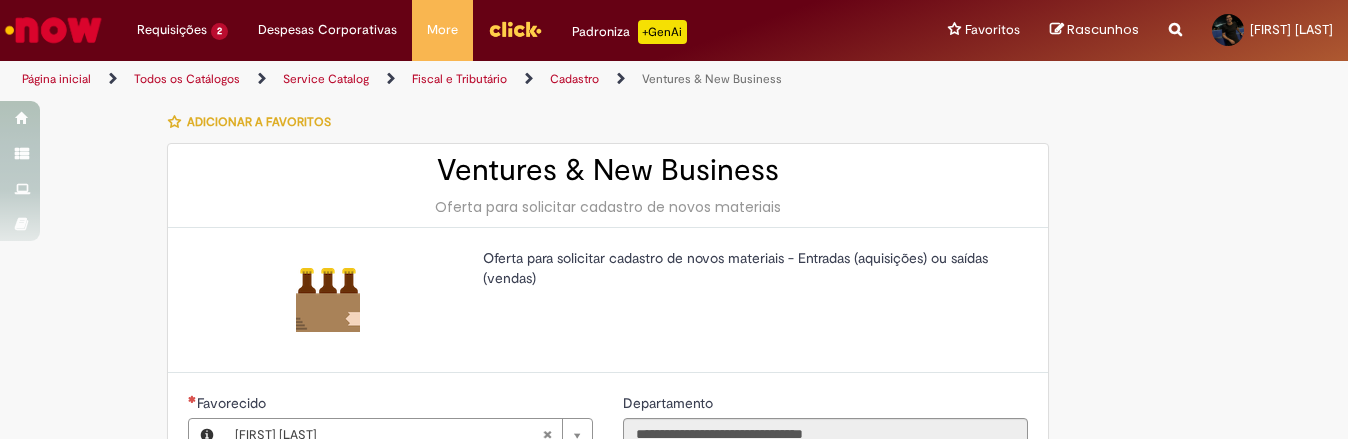 type on "**********" 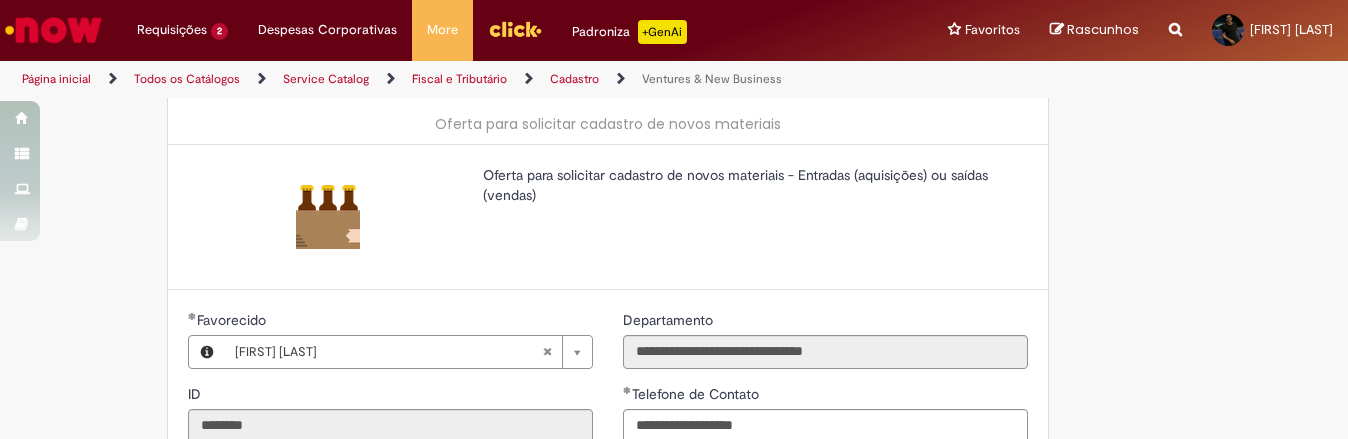 scroll, scrollTop: 500, scrollLeft: 0, axis: vertical 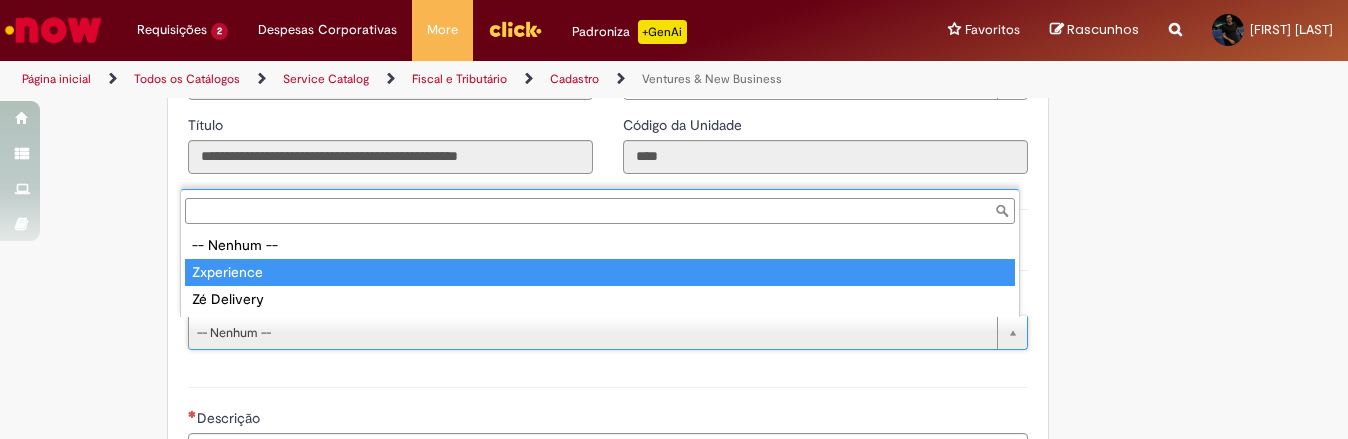 type on "**********" 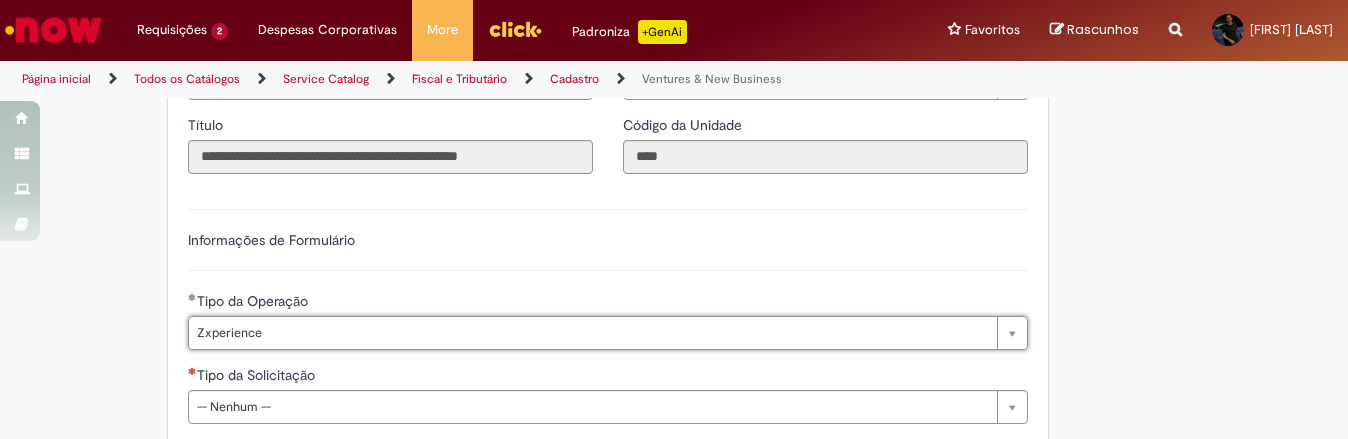 scroll, scrollTop: 750, scrollLeft: 0, axis: vertical 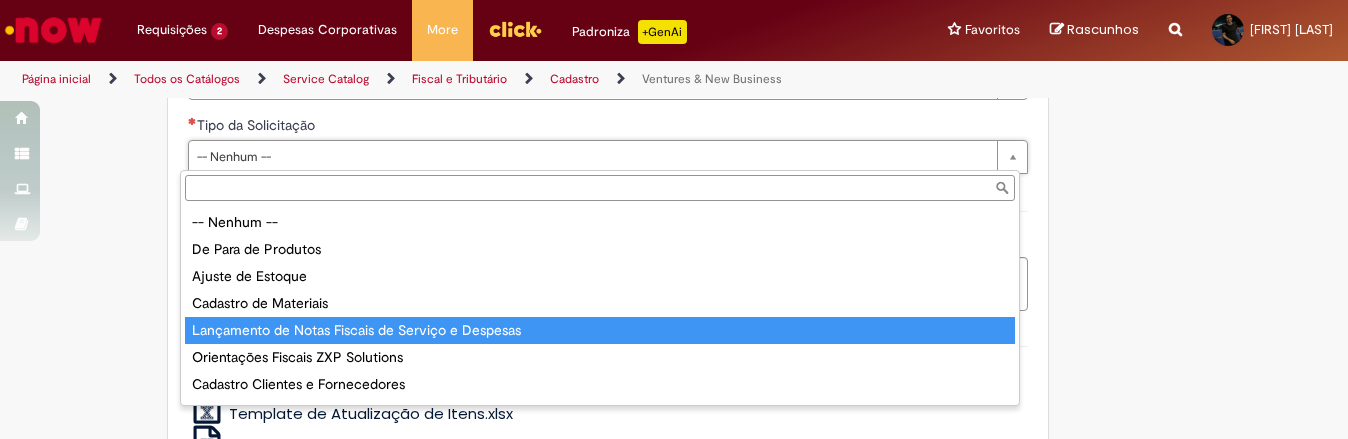 type on "**********" 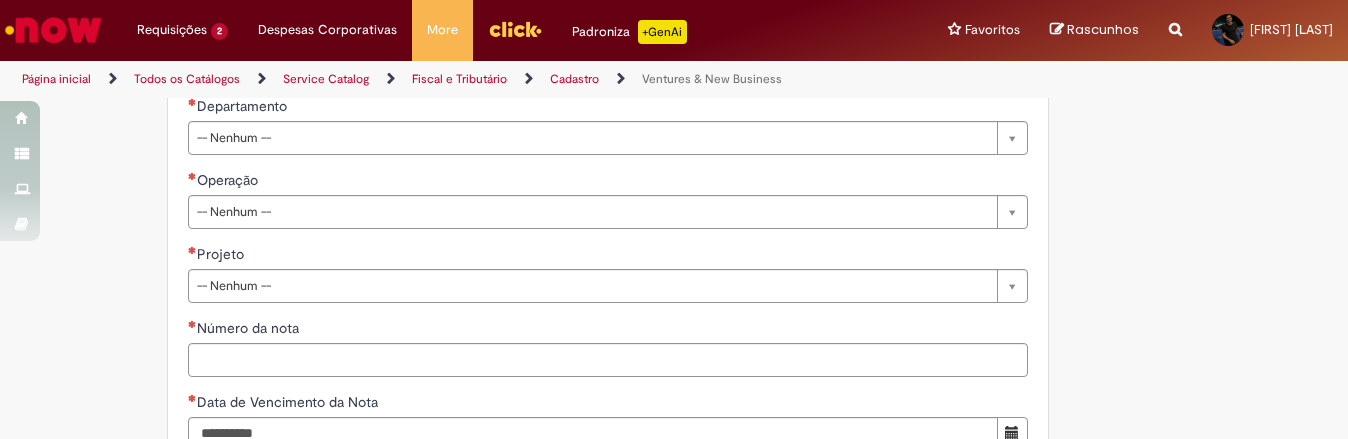 scroll, scrollTop: 750, scrollLeft: 0, axis: vertical 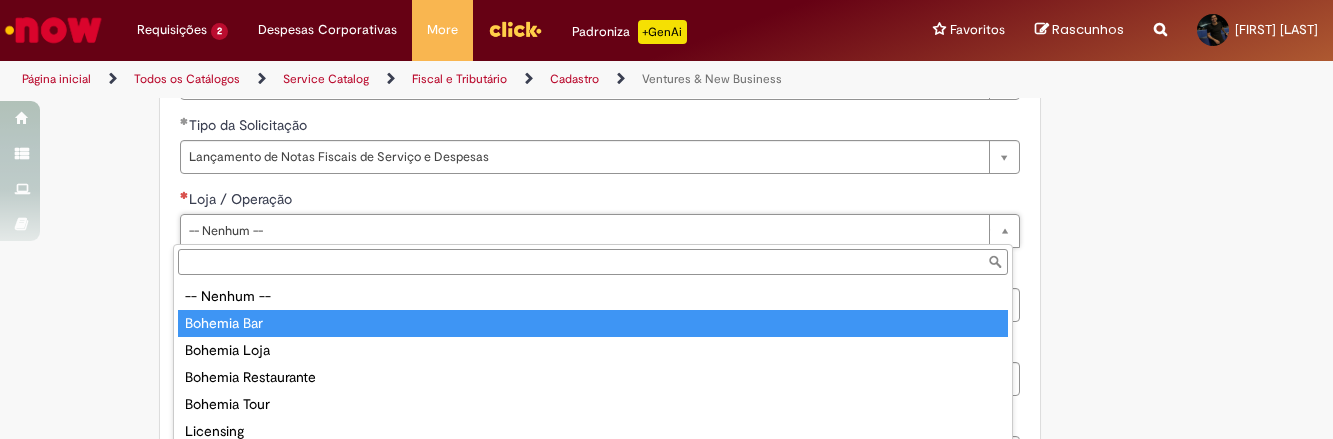 type on "**********" 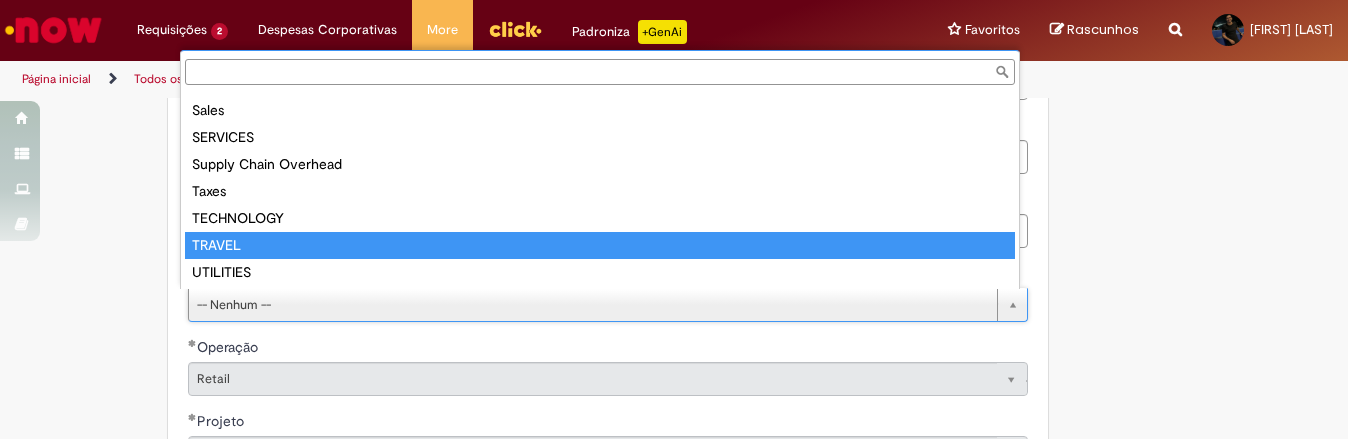 scroll, scrollTop: 348, scrollLeft: 0, axis: vertical 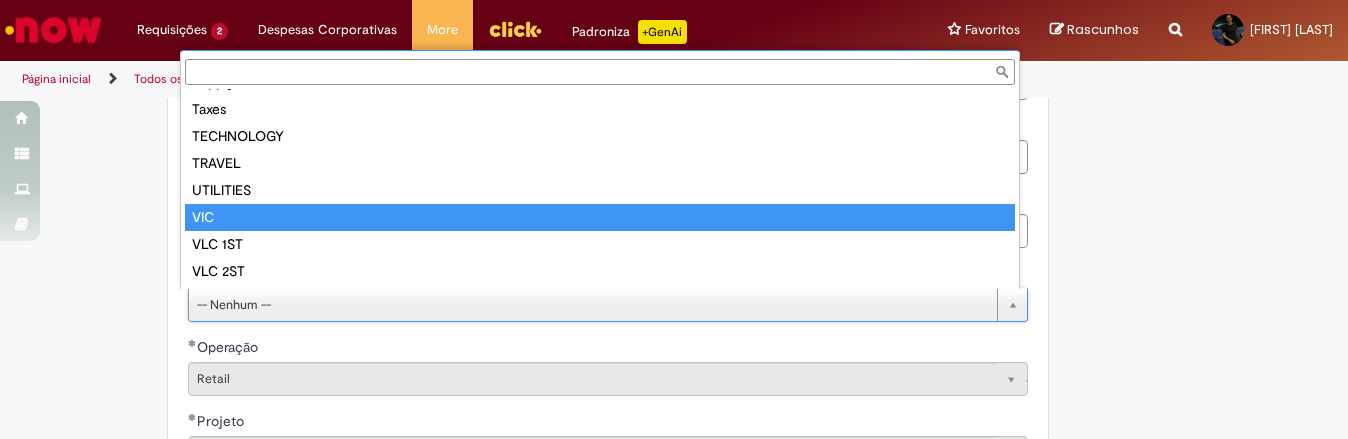 type on "***" 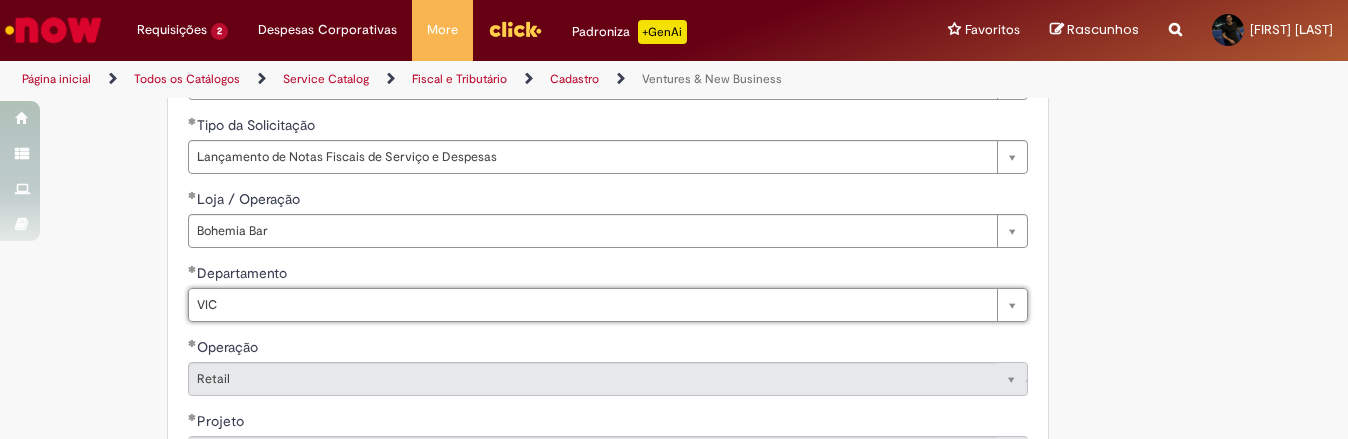 click on "**********" at bounding box center [576, 399] 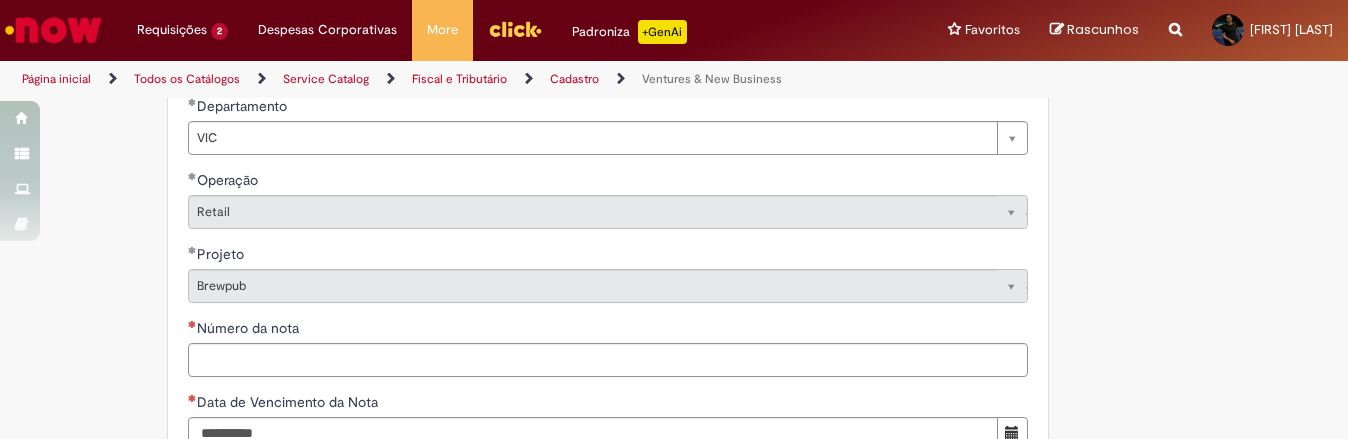 scroll, scrollTop: 1000, scrollLeft: 0, axis: vertical 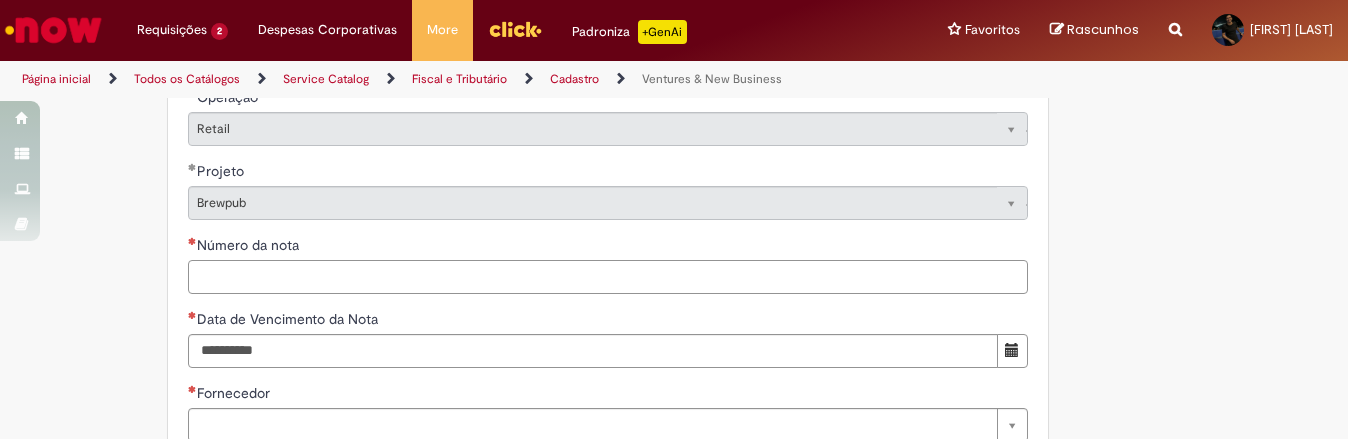 click on "Número da nota" at bounding box center [608, 277] 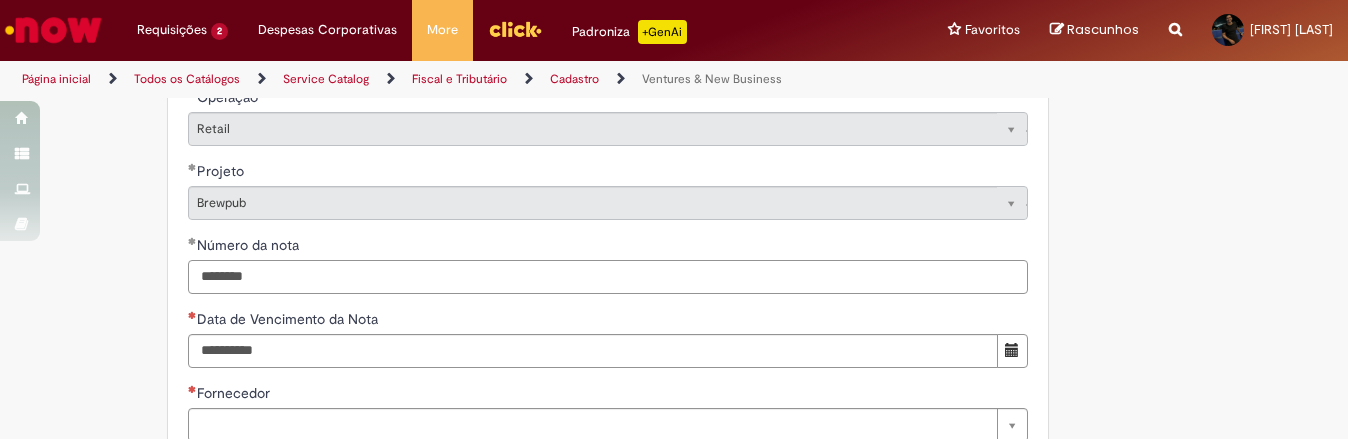 type on "********" 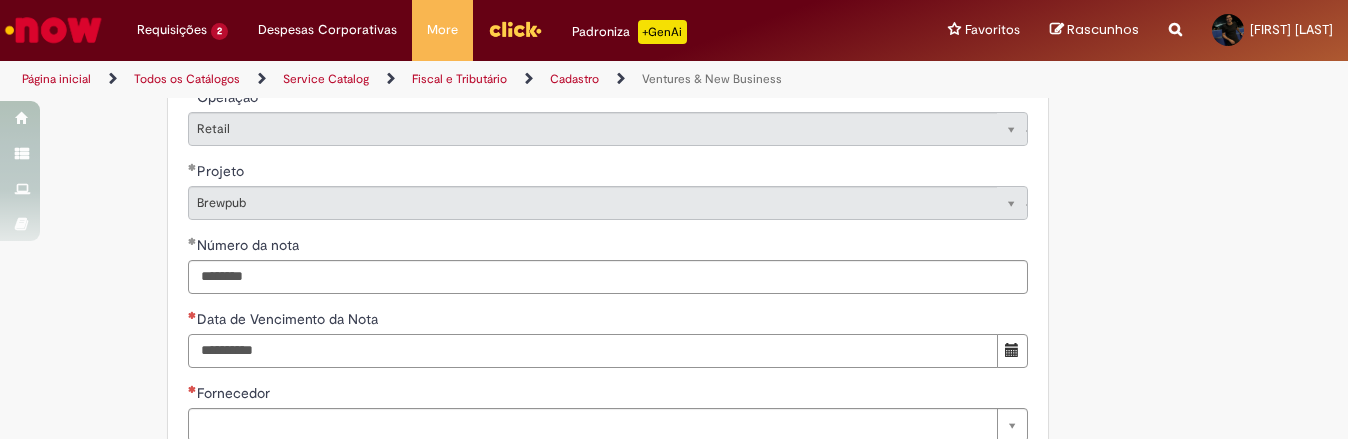 drag, startPoint x: 201, startPoint y: 354, endPoint x: 1110, endPoint y: 429, distance: 912.0888 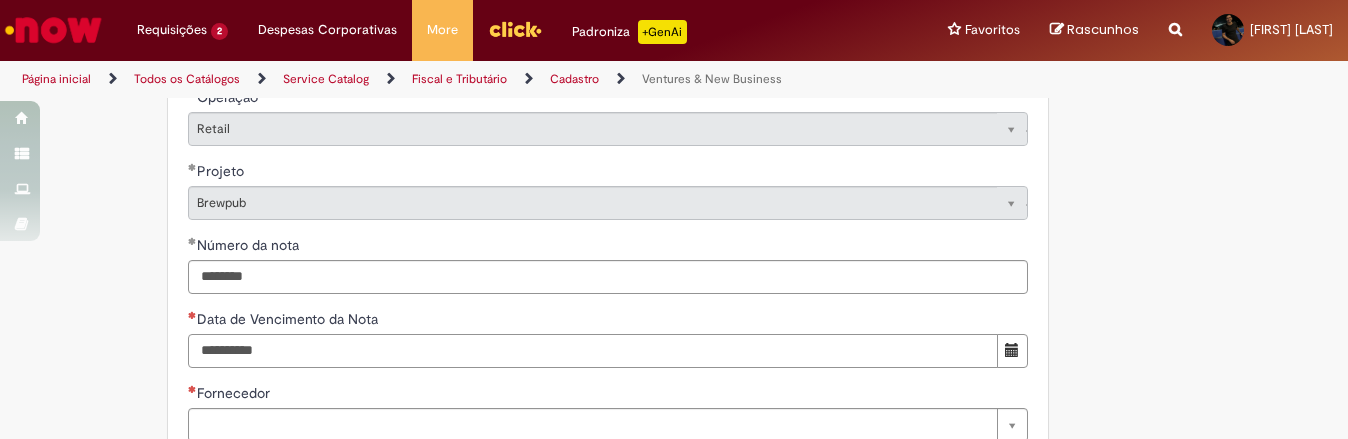 click on "Data de Vencimento da Nota" at bounding box center (593, 351) 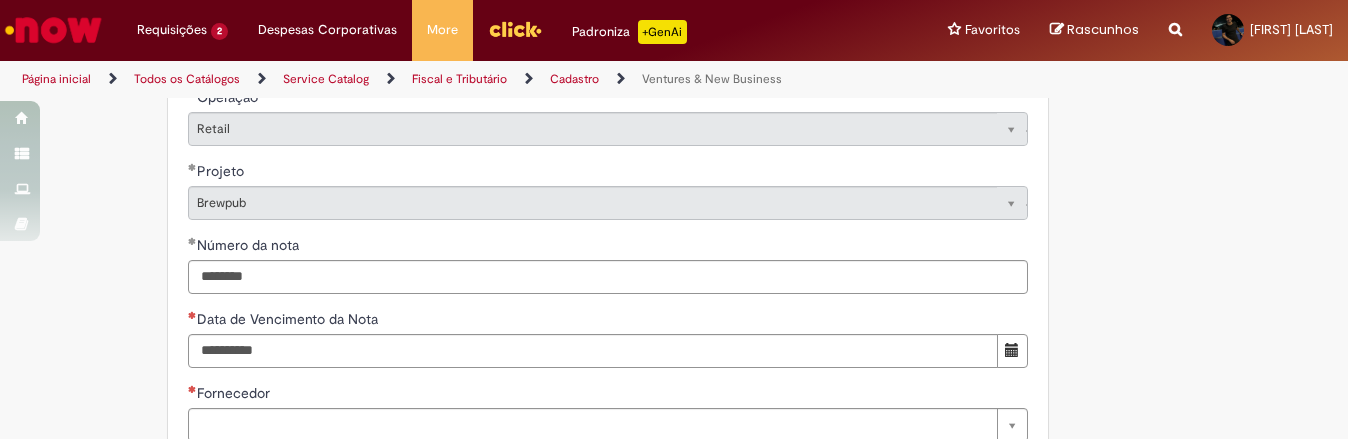 click on "**********" at bounding box center (576, 149) 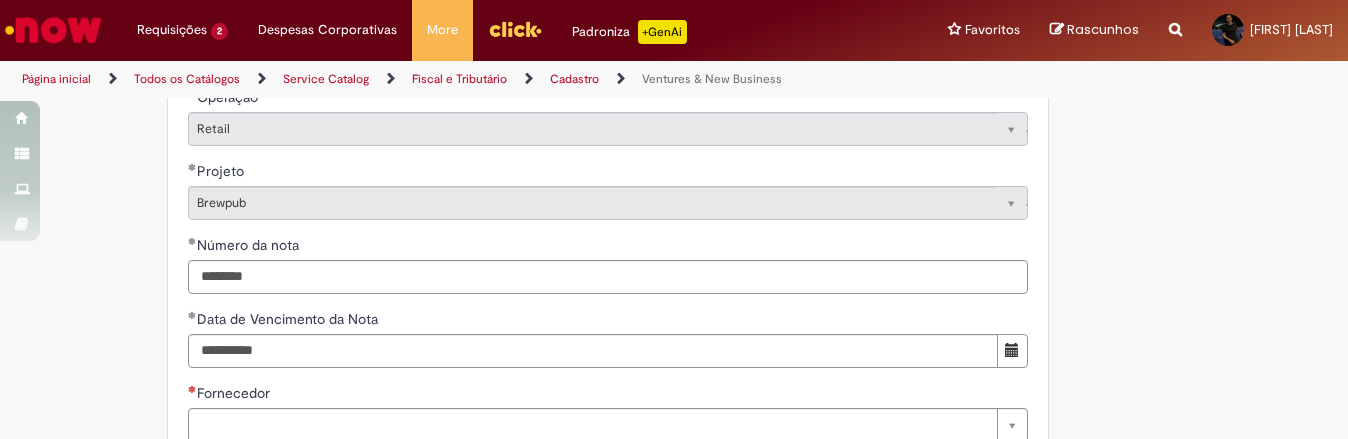 scroll, scrollTop: 1250, scrollLeft: 0, axis: vertical 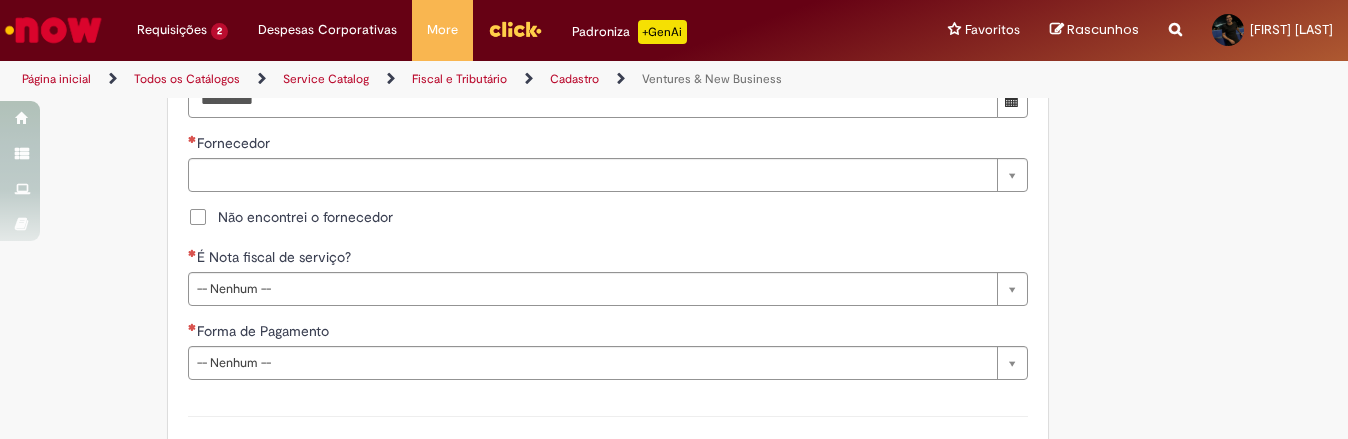click on "Não encontrei o fornecedor" at bounding box center [305, 217] 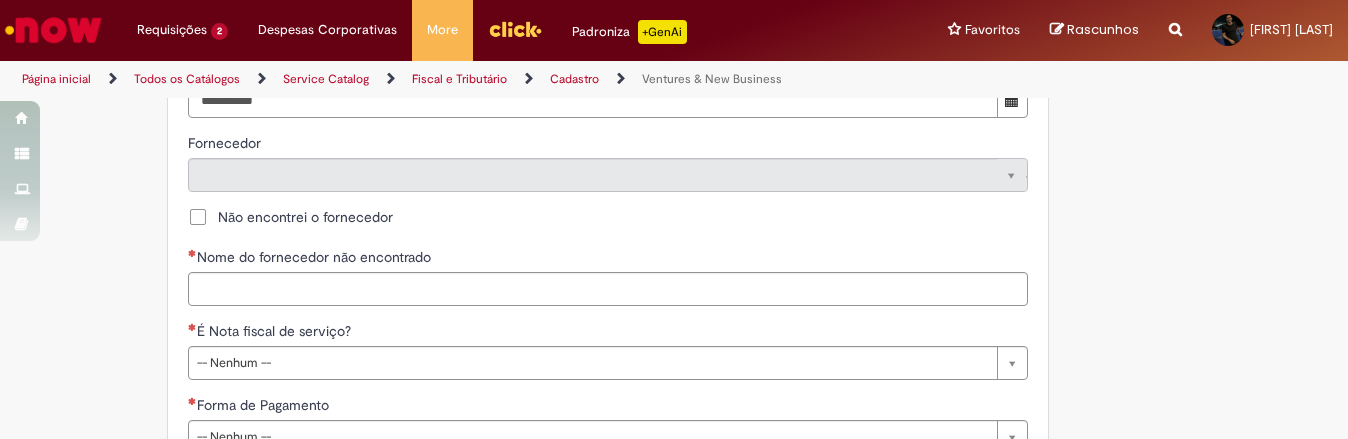 scroll, scrollTop: 1333, scrollLeft: 0, axis: vertical 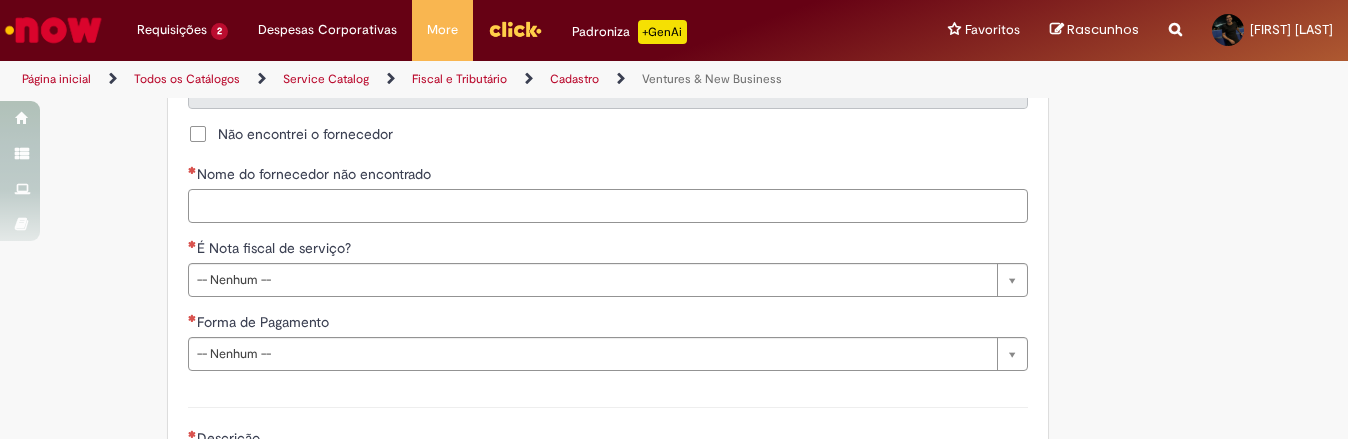 click on "Nome do fornecedor não encontrado" at bounding box center (608, 206) 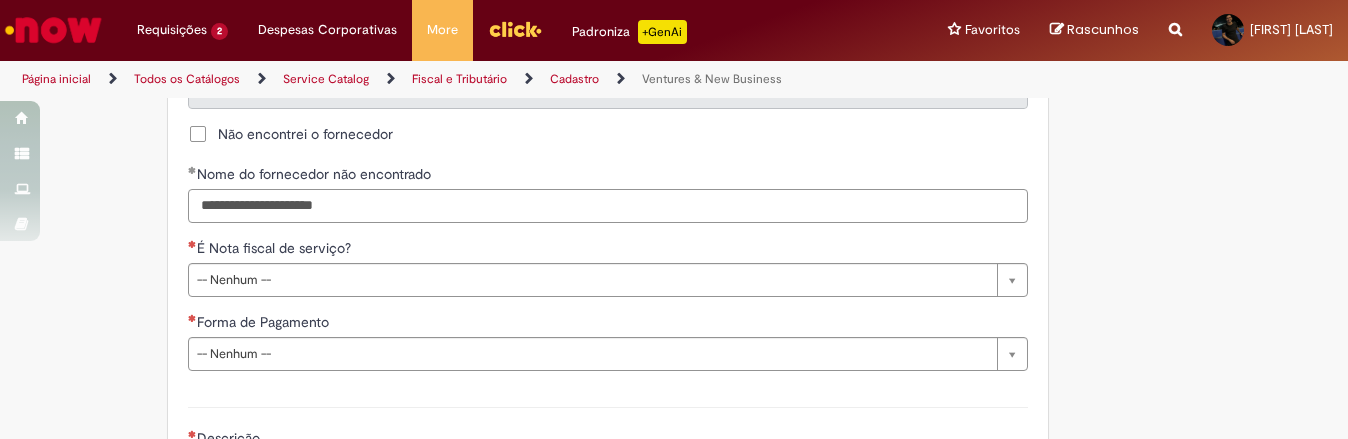 type on "**********" 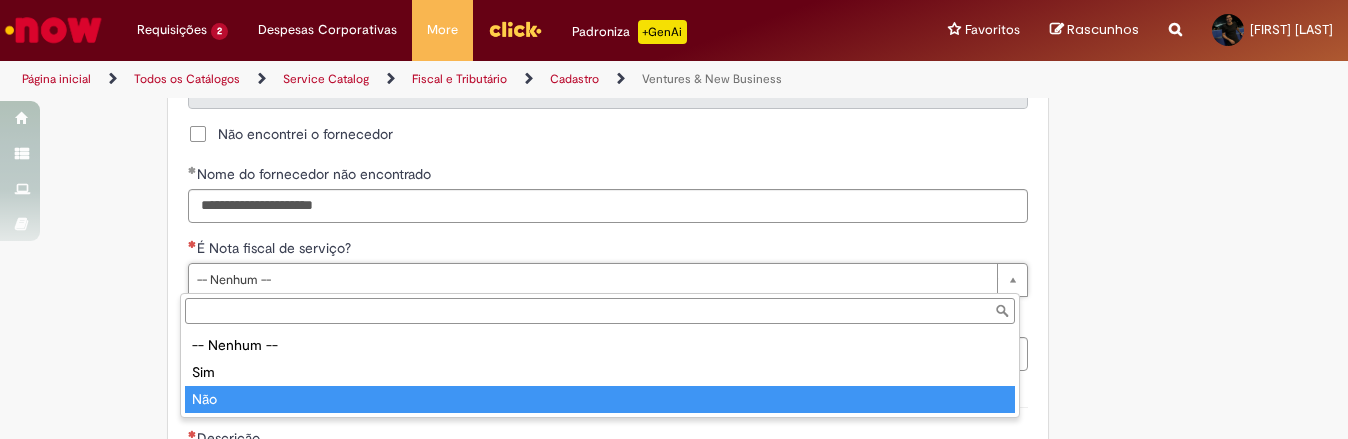 type on "***" 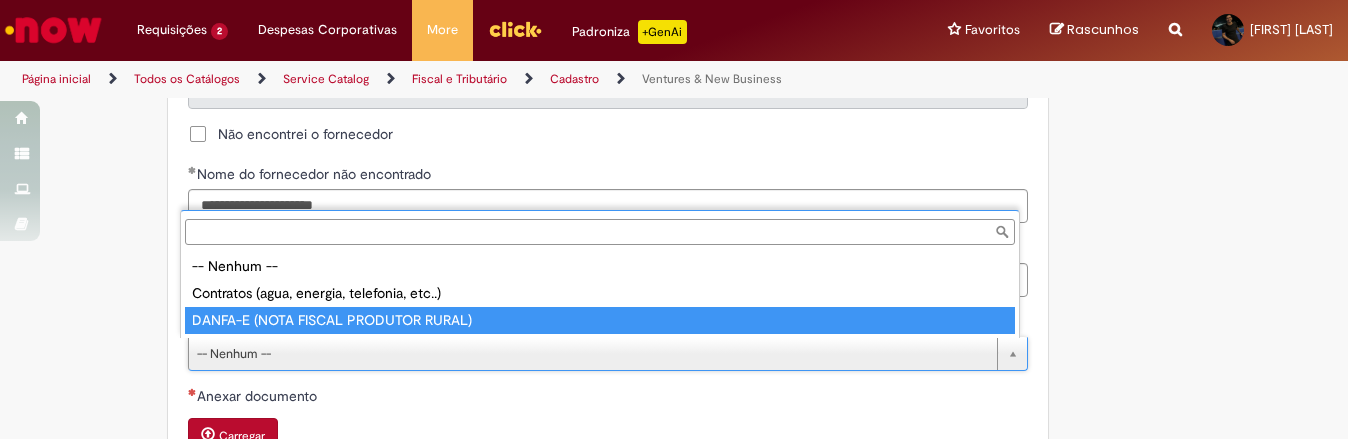 type on "**********" 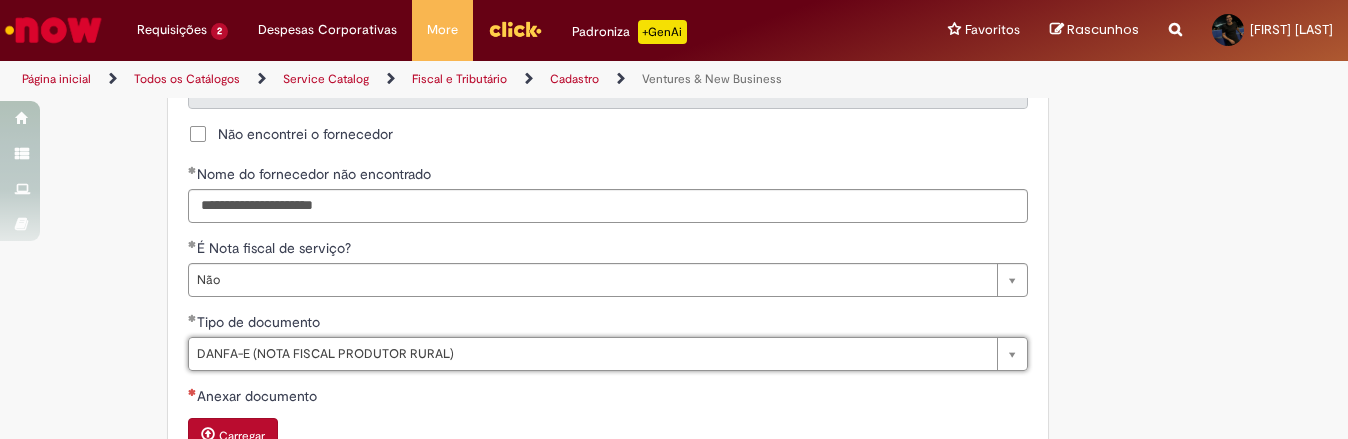 scroll, scrollTop: 1417, scrollLeft: 0, axis: vertical 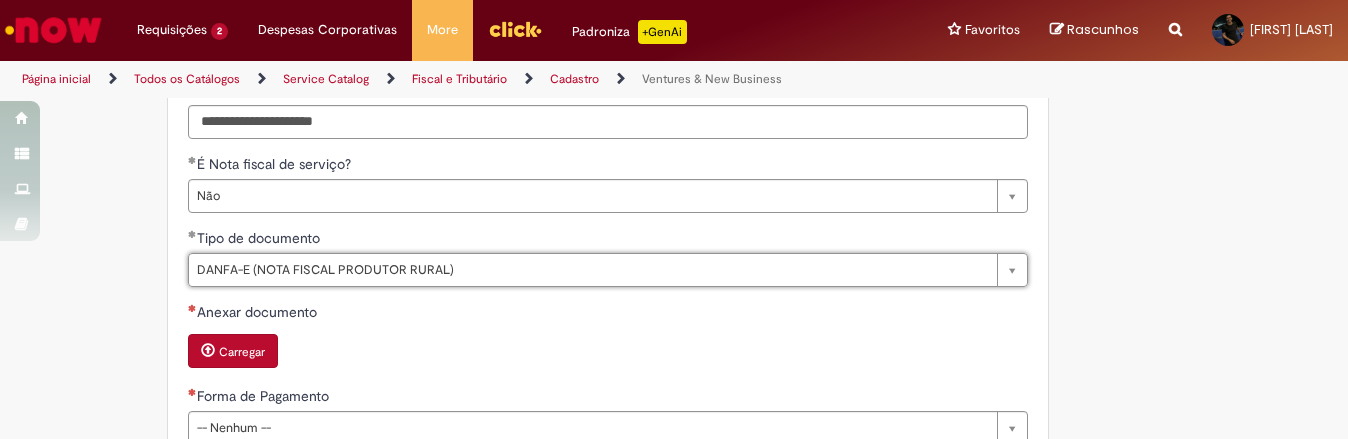 click at bounding box center (208, 350) 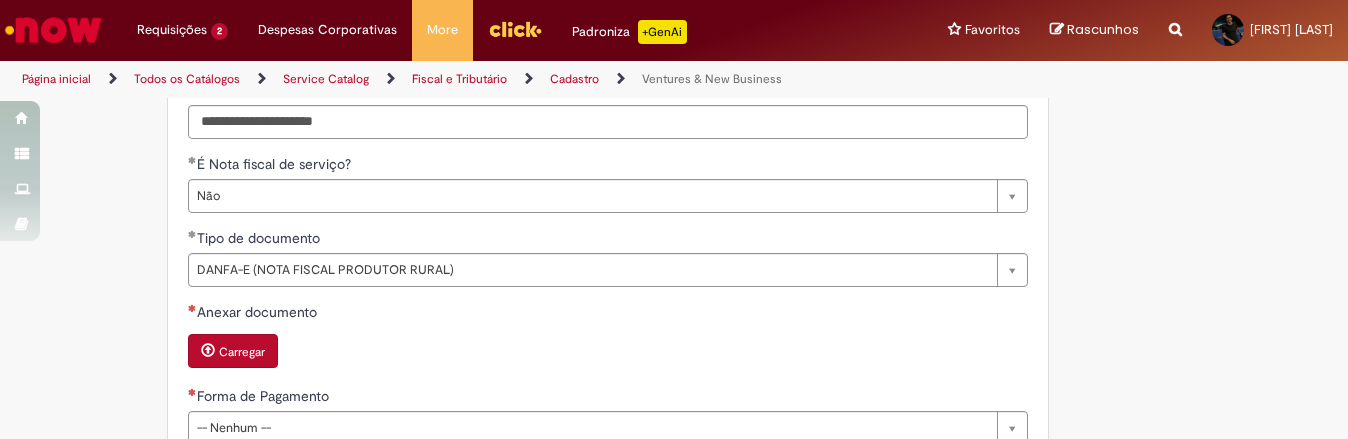 click on "Carregar" at bounding box center [242, 352] 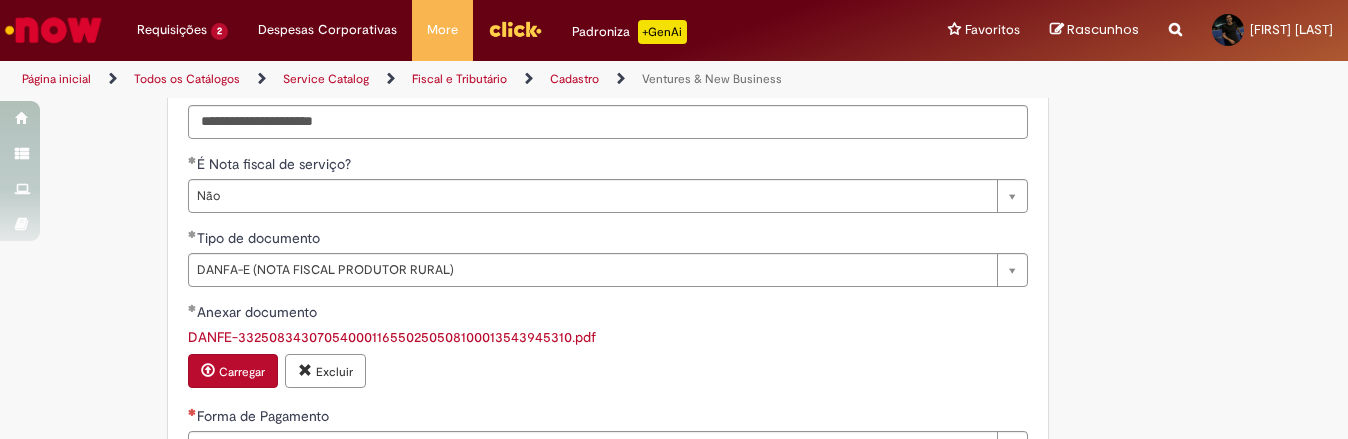 scroll, scrollTop: 1583, scrollLeft: 0, axis: vertical 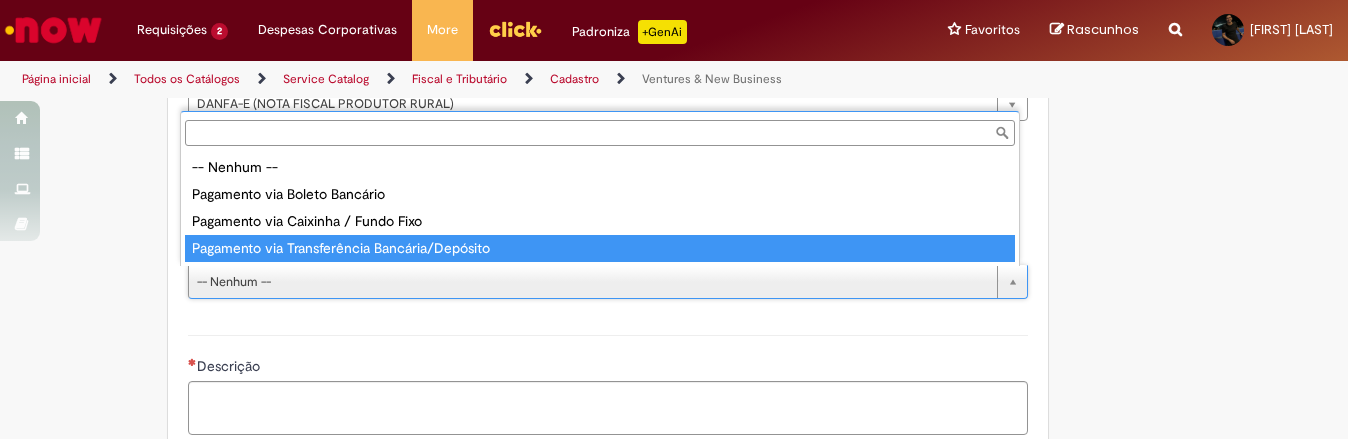 type on "**********" 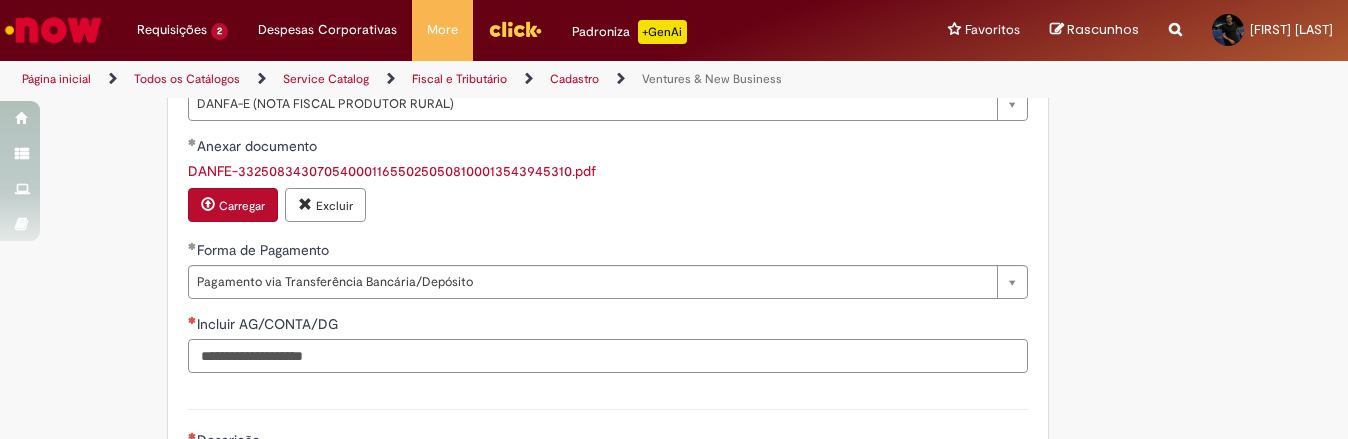 drag, startPoint x: 301, startPoint y: 369, endPoint x: 299, endPoint y: 351, distance: 18.110771 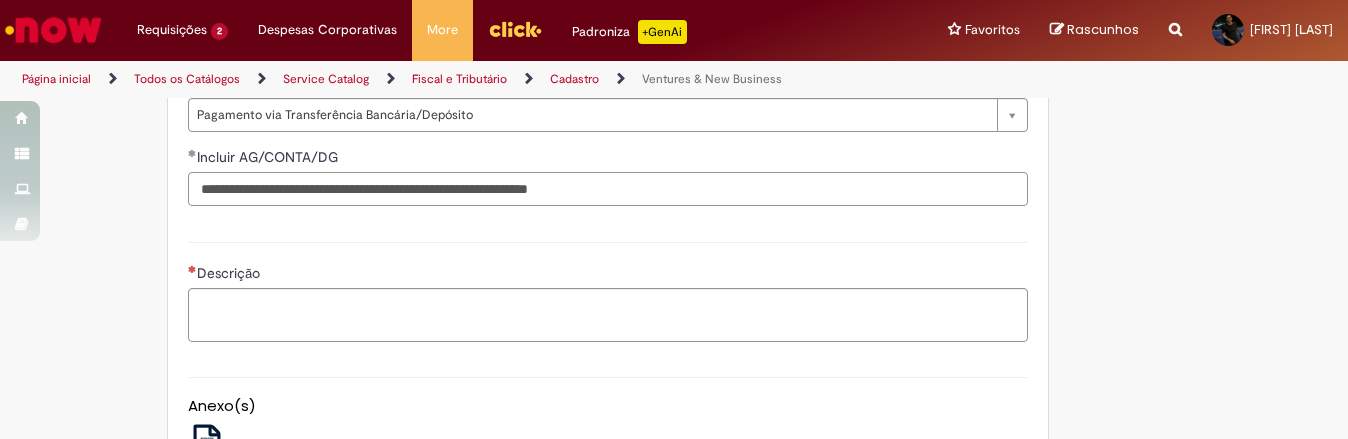 scroll, scrollTop: 1833, scrollLeft: 0, axis: vertical 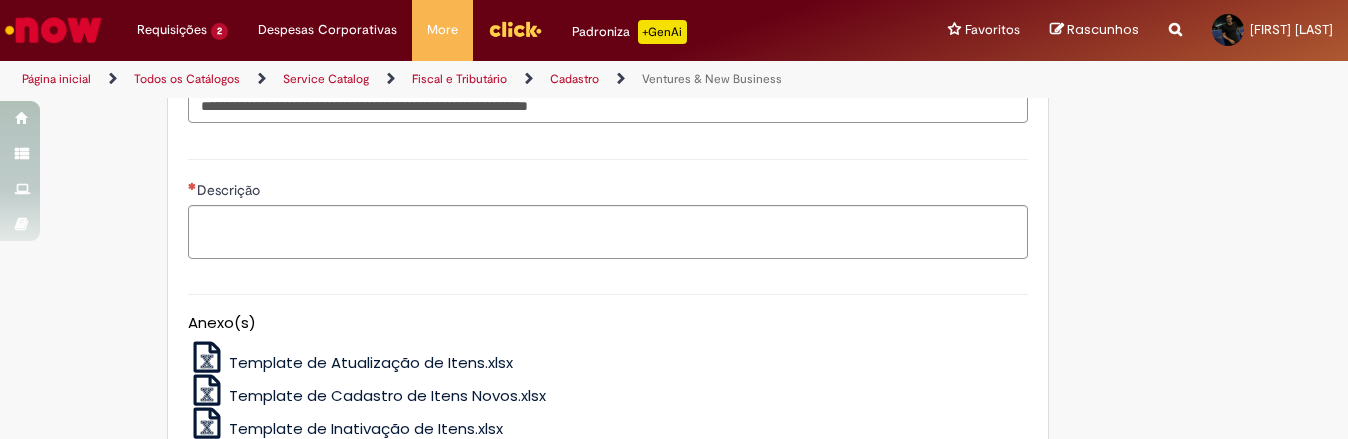 type on "**********" 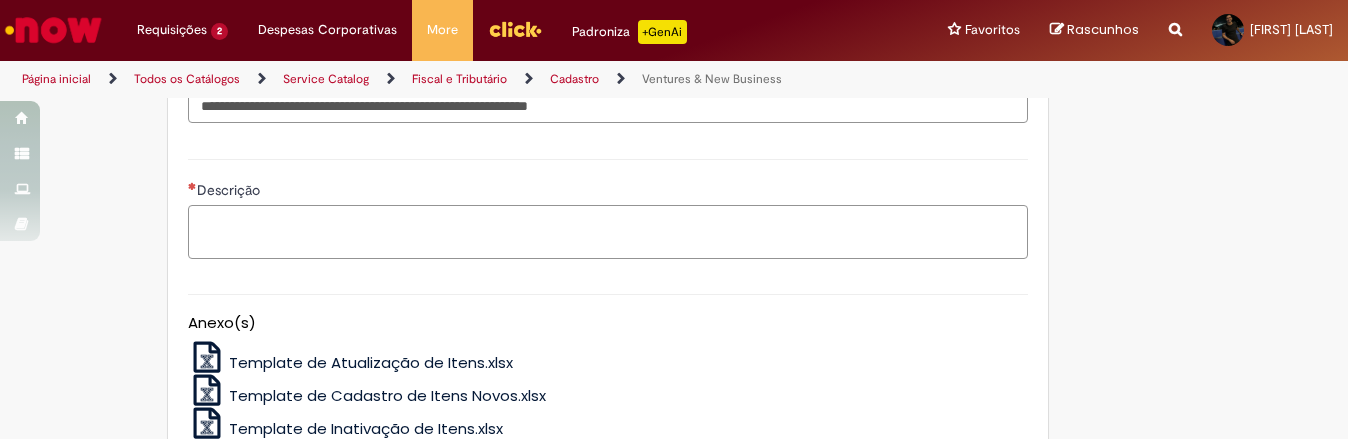 click on "Descrição" at bounding box center (608, 232) 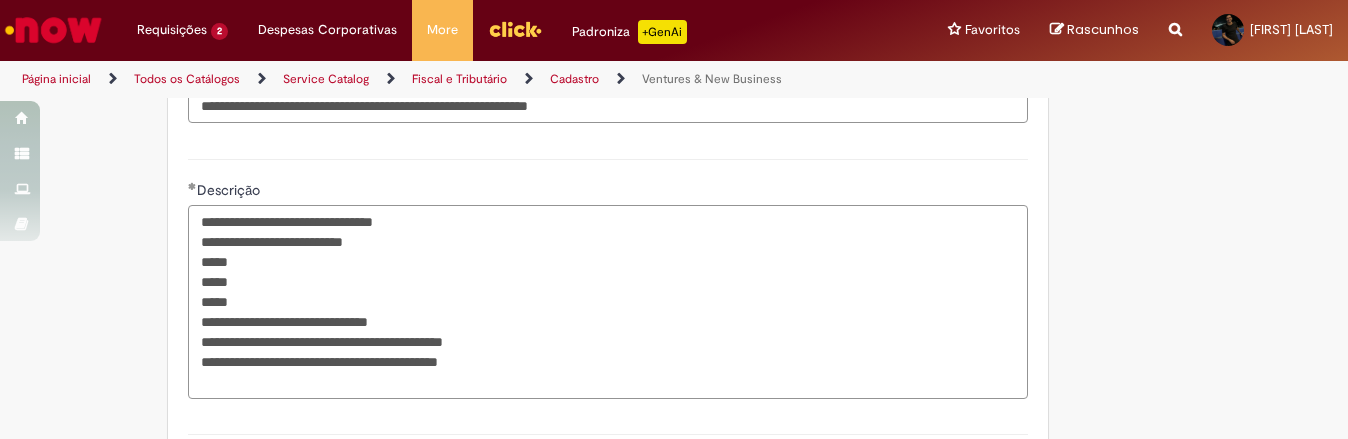 scroll, scrollTop: 2167, scrollLeft: 0, axis: vertical 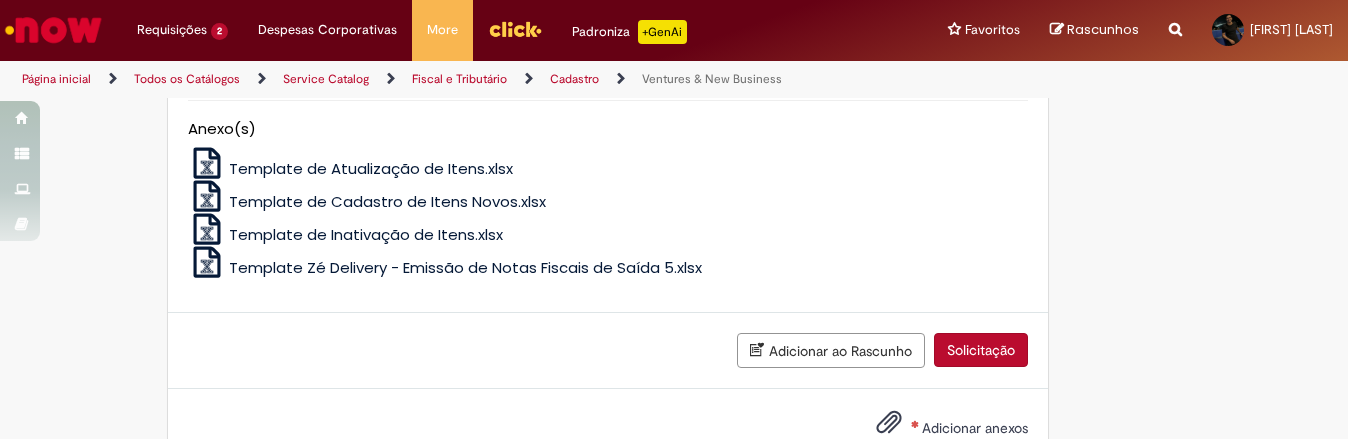 type on "**********" 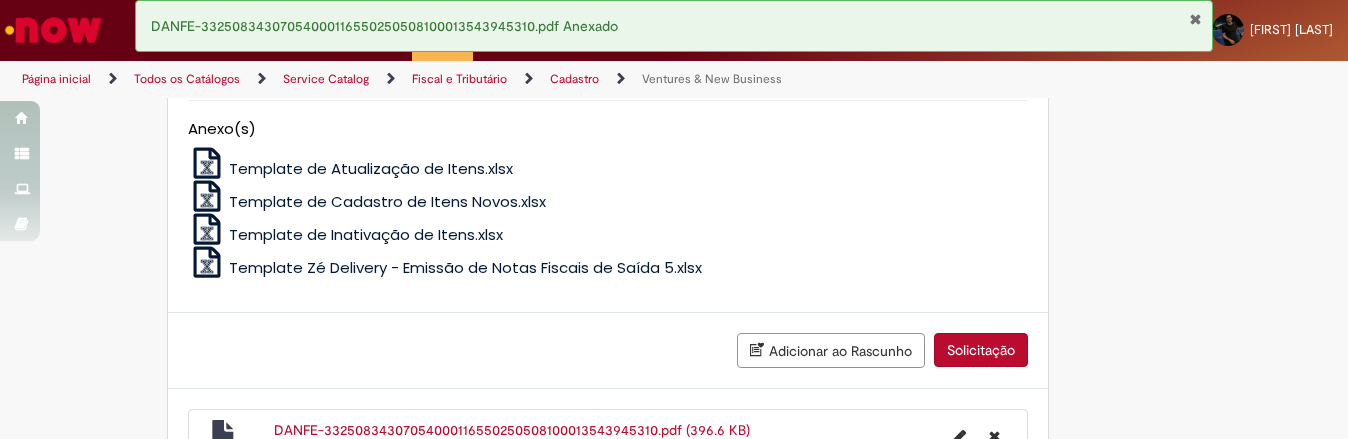 click on "Solicitação" at bounding box center (981, 350) 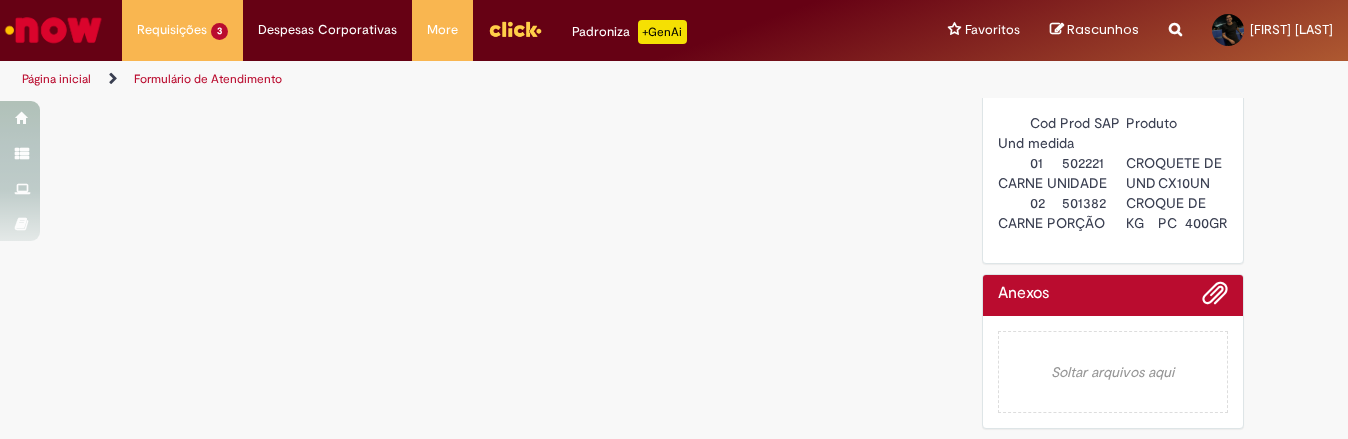 scroll, scrollTop: 0, scrollLeft: 0, axis: both 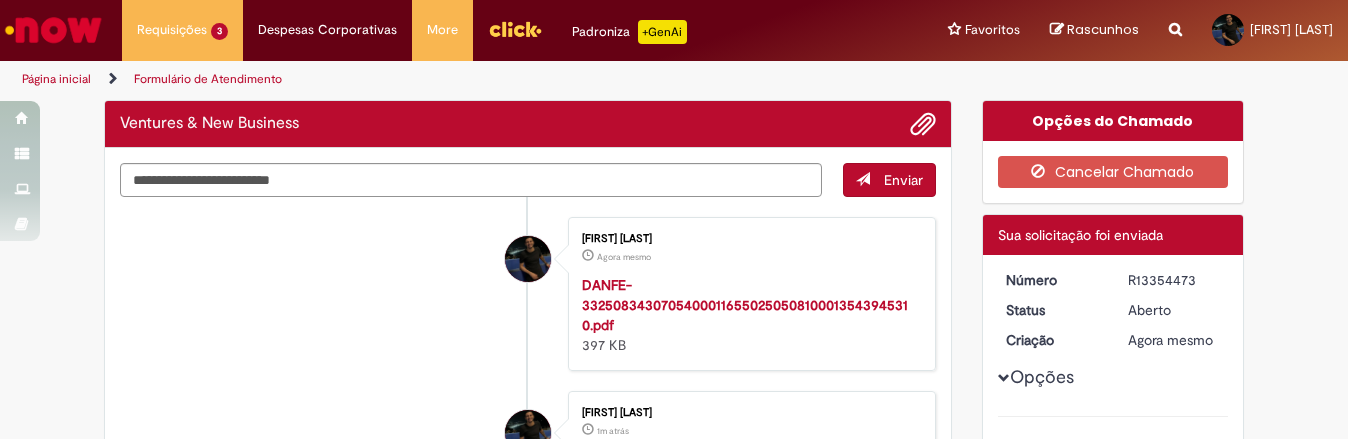 click on "Página inicial" at bounding box center (56, 79) 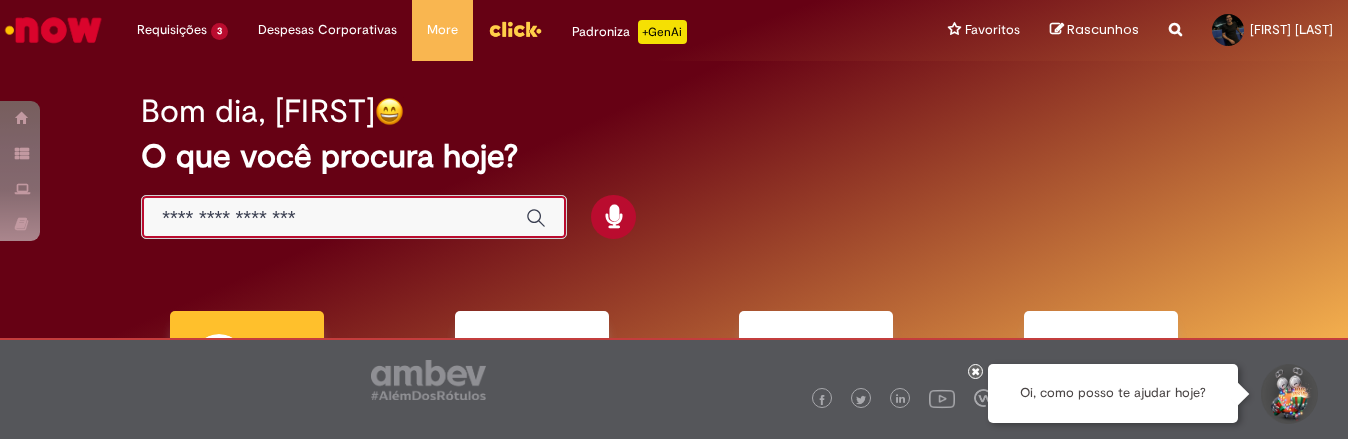 click at bounding box center (334, 218) 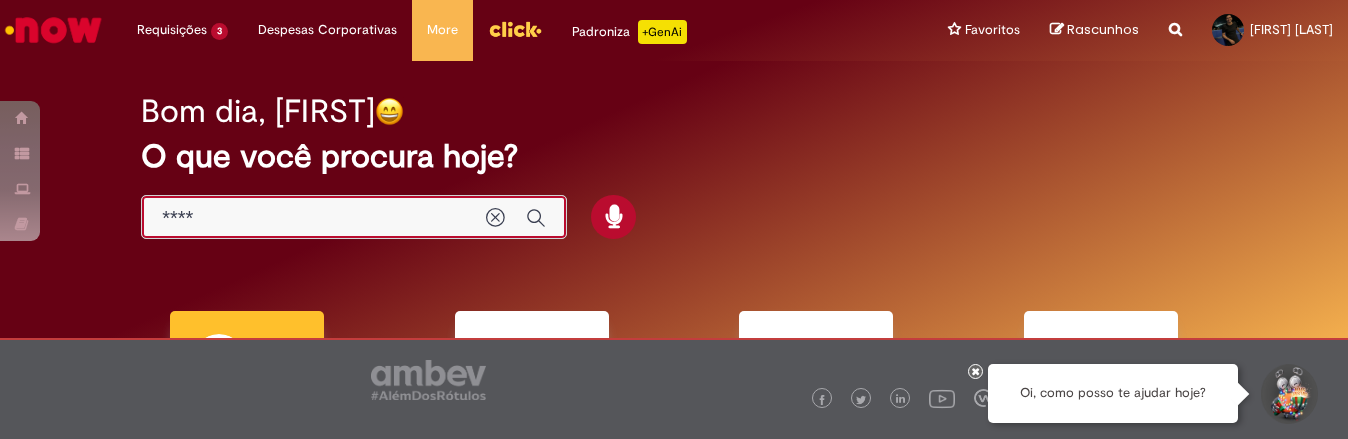 type on "*****" 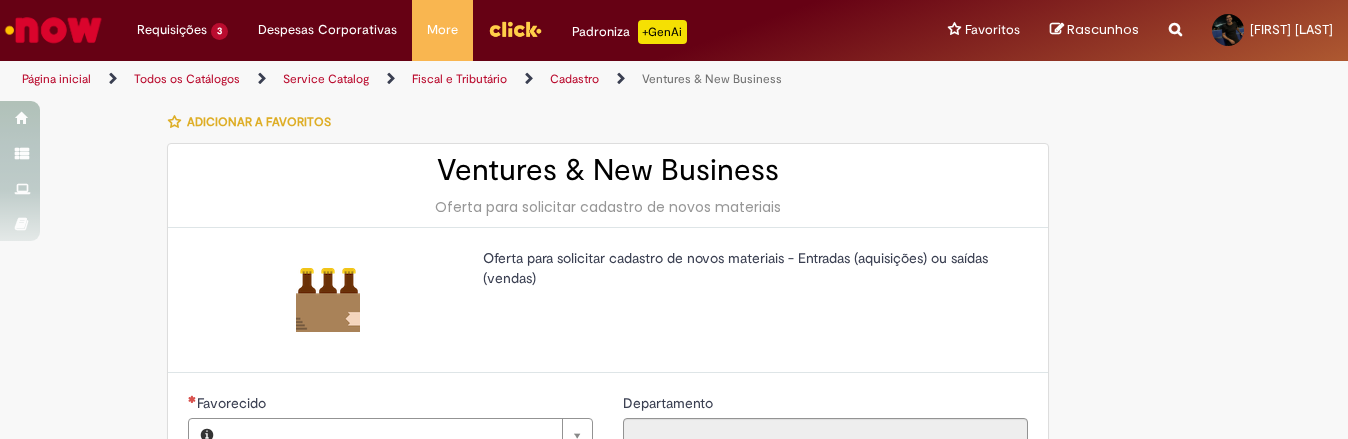 type on "********" 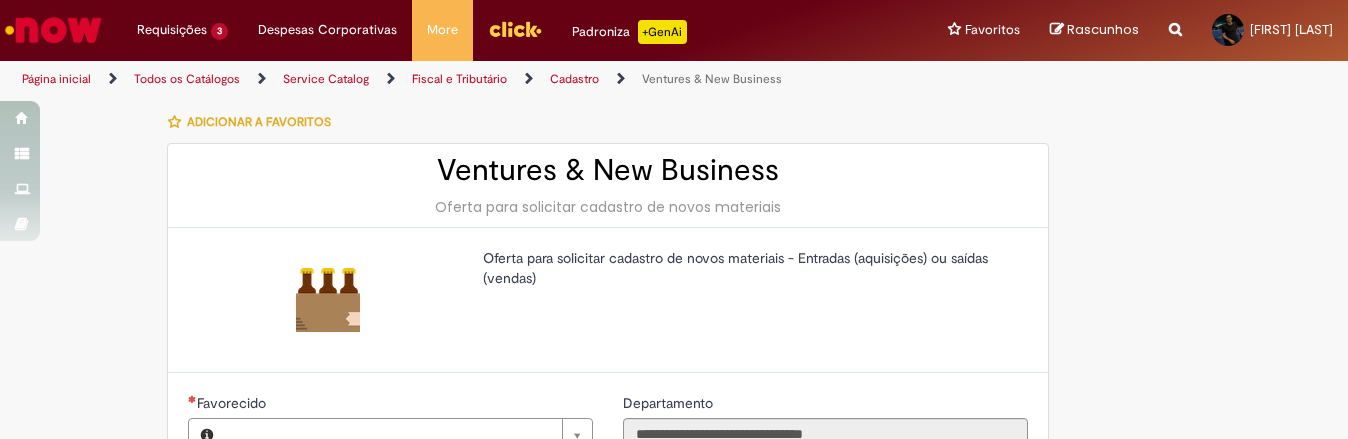 type on "**********" 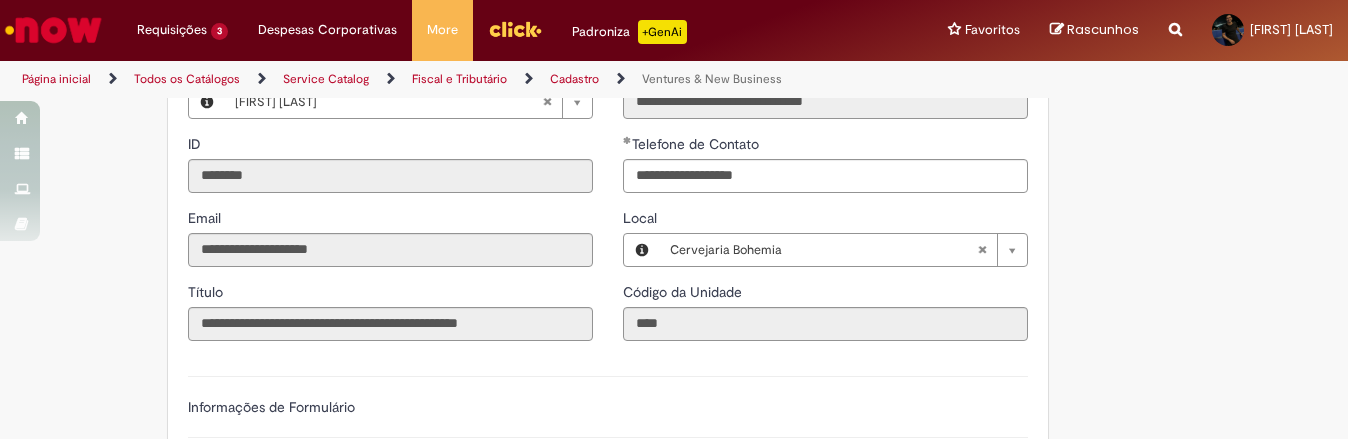 scroll, scrollTop: 583, scrollLeft: 0, axis: vertical 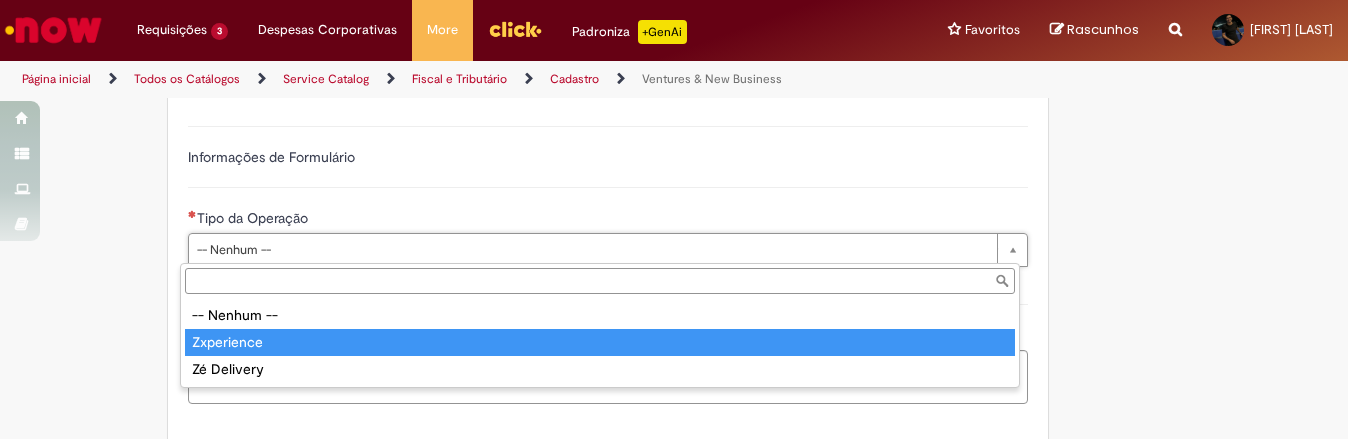type on "**********" 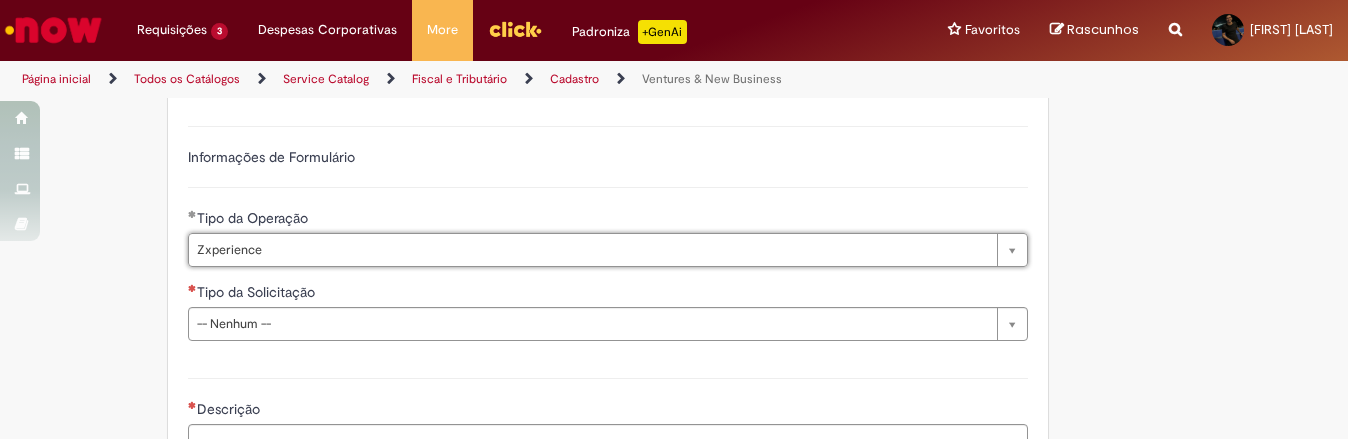 scroll, scrollTop: 667, scrollLeft: 0, axis: vertical 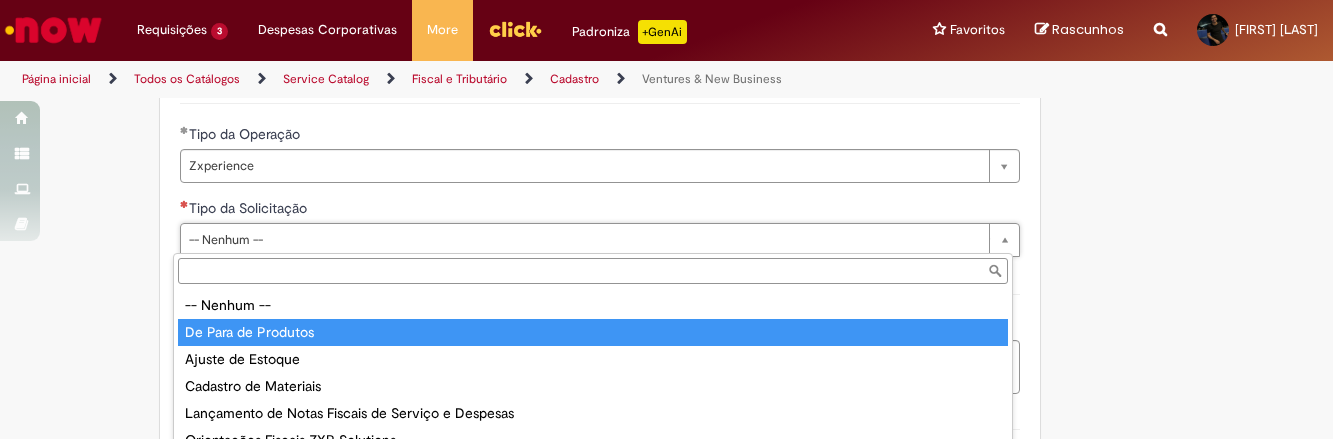 type on "**********" 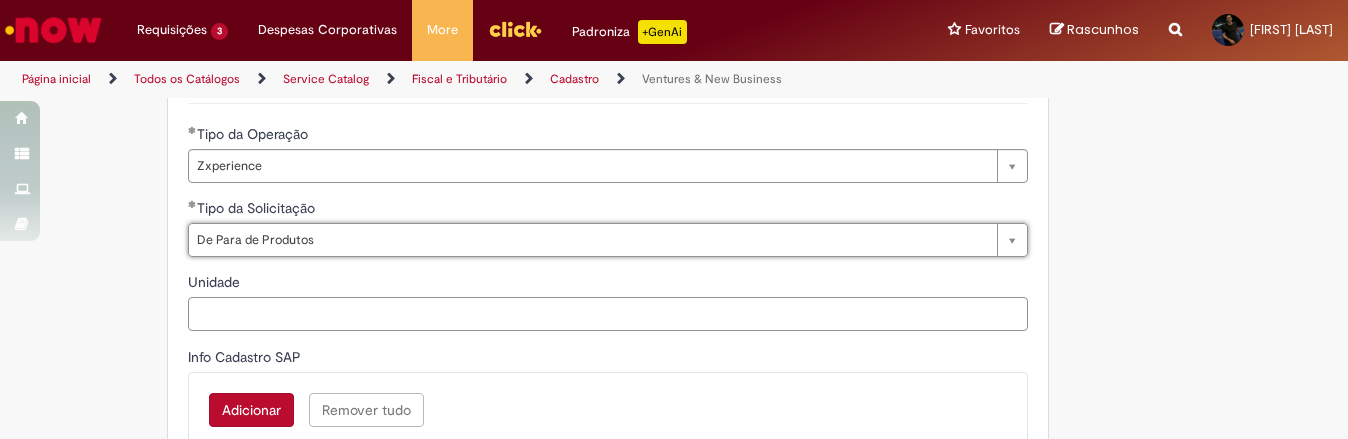 click on "Unidade" at bounding box center (608, 314) 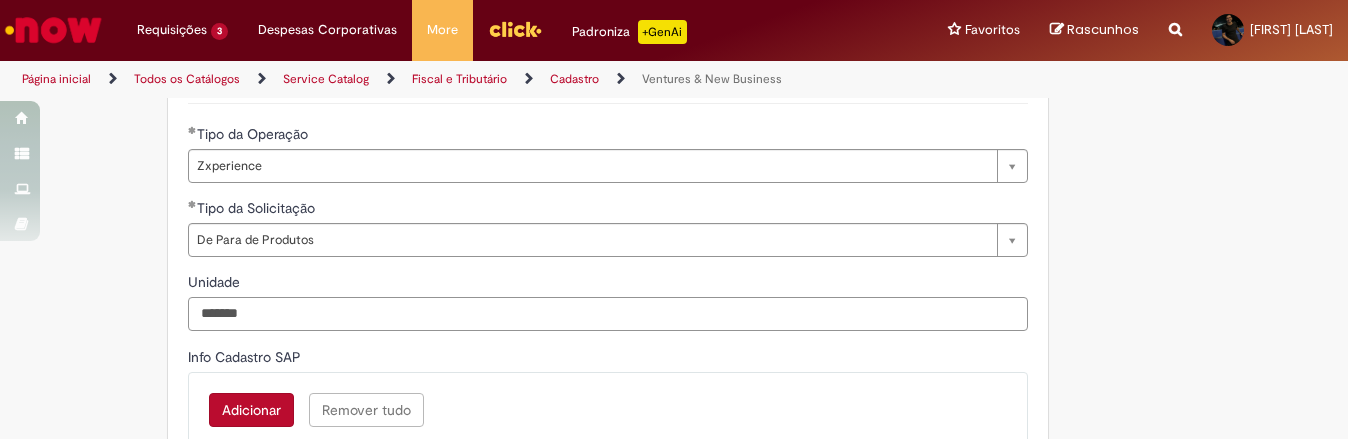 scroll, scrollTop: 917, scrollLeft: 0, axis: vertical 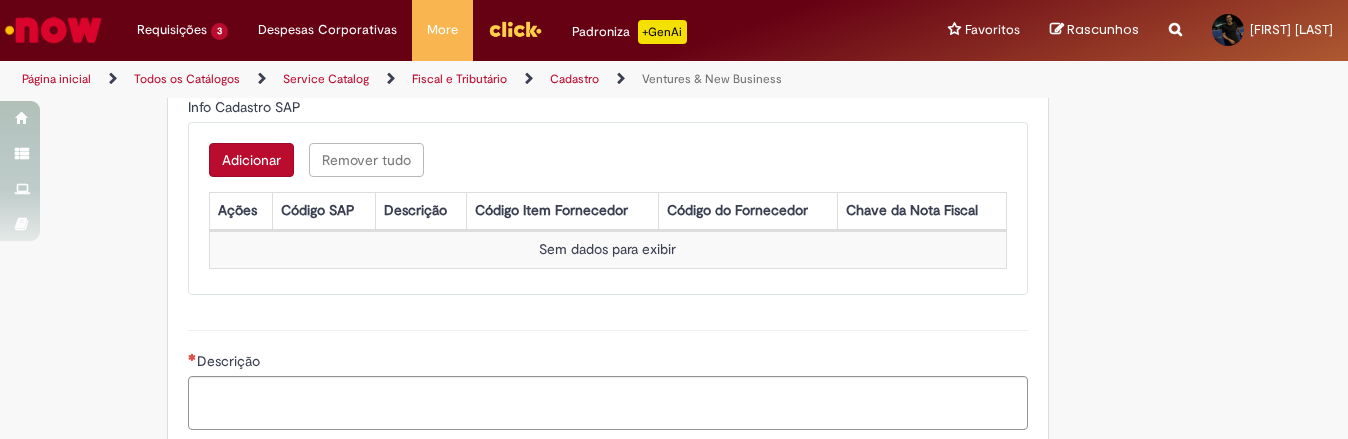 type on "*******" 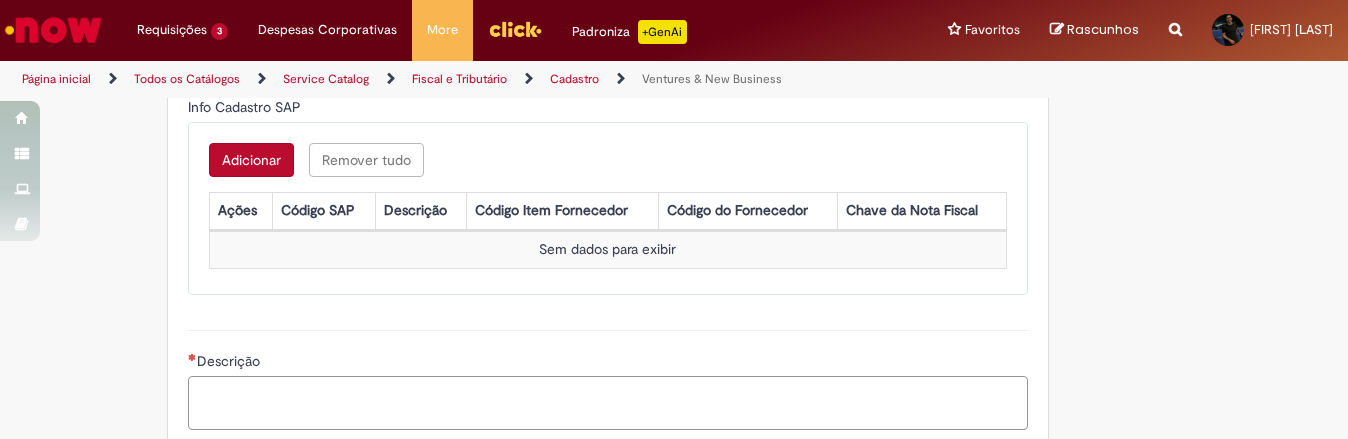 click on "Descrição" at bounding box center [608, 403] 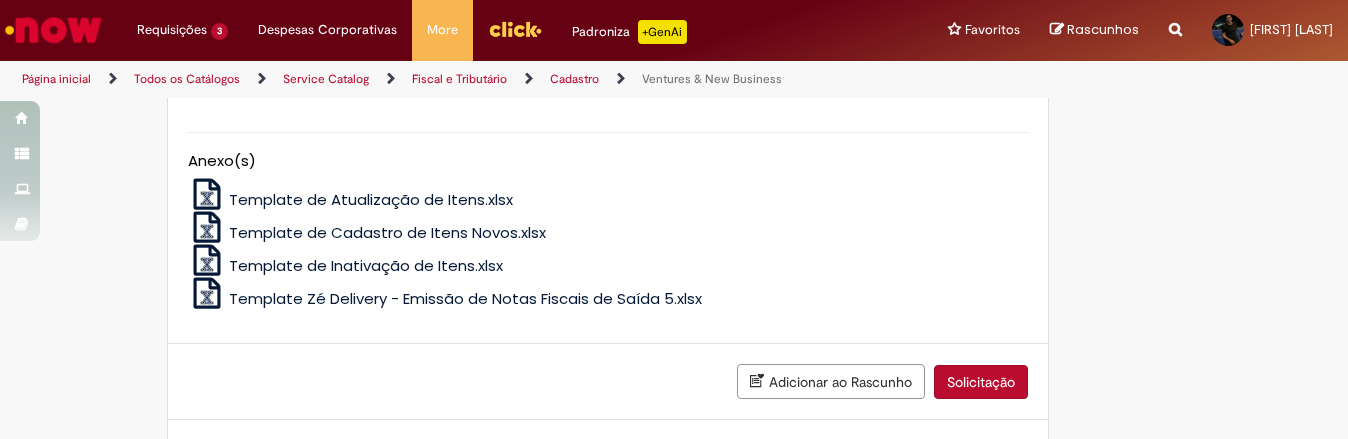scroll, scrollTop: 1340, scrollLeft: 0, axis: vertical 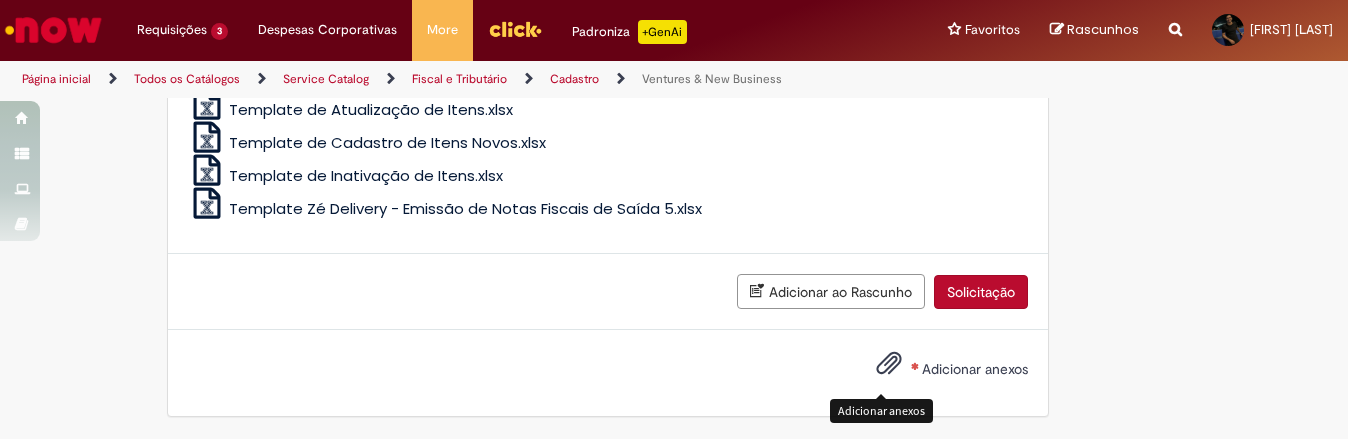 type on "*" 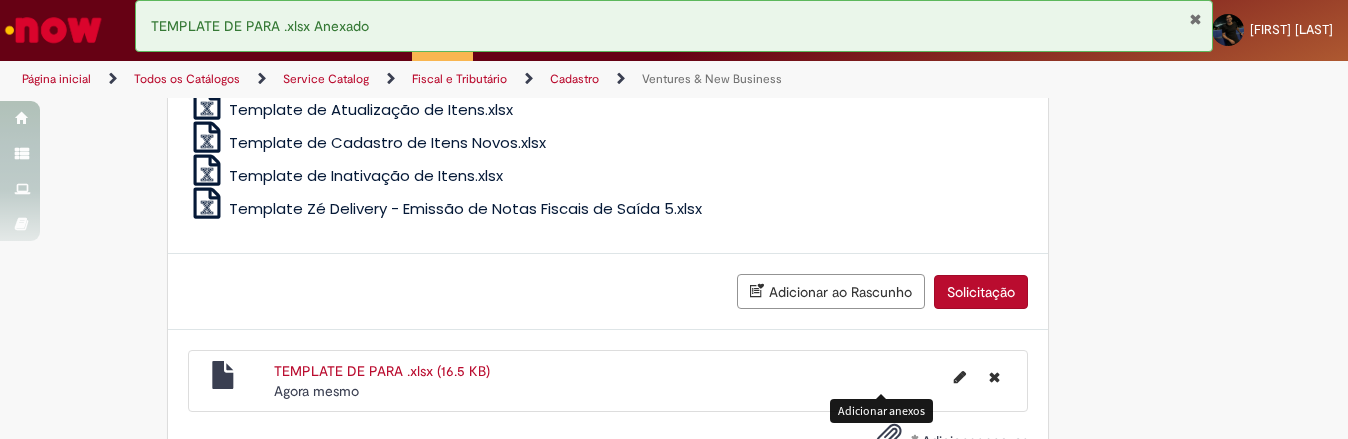 click on "Solicitação" at bounding box center [981, 292] 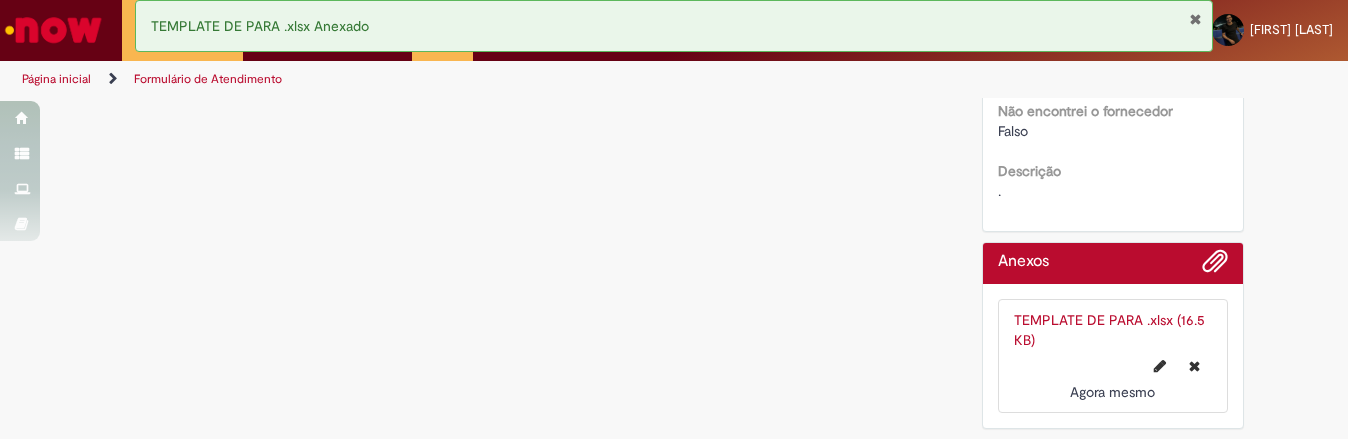 scroll, scrollTop: 0, scrollLeft: 0, axis: both 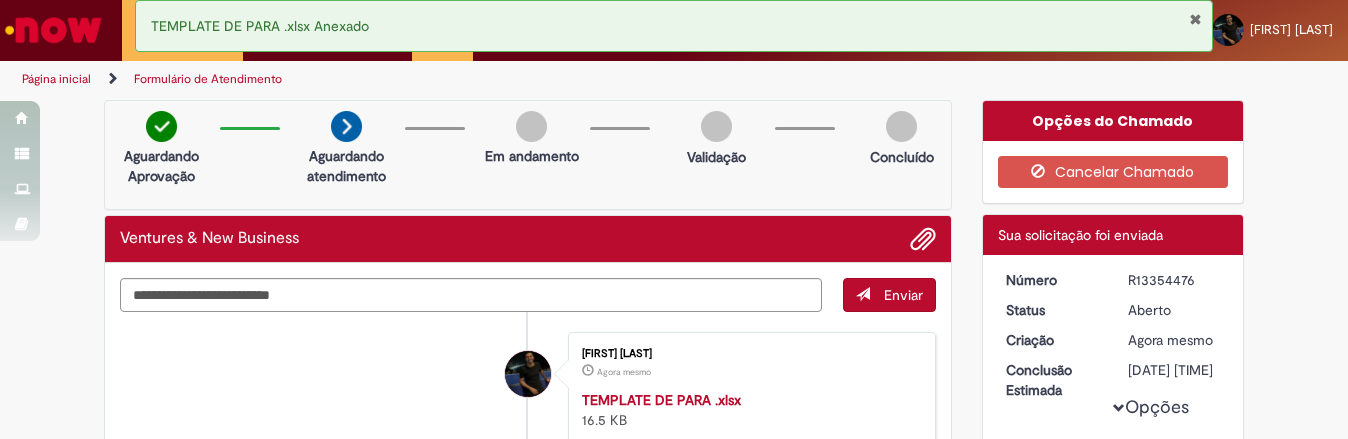 click at bounding box center (53, 30) 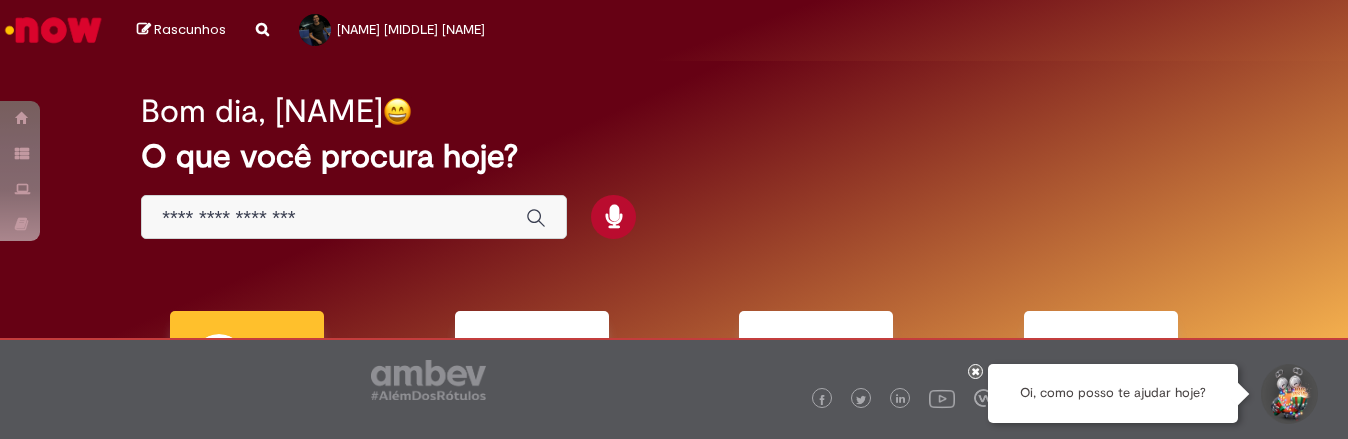 scroll, scrollTop: 0, scrollLeft: 0, axis: both 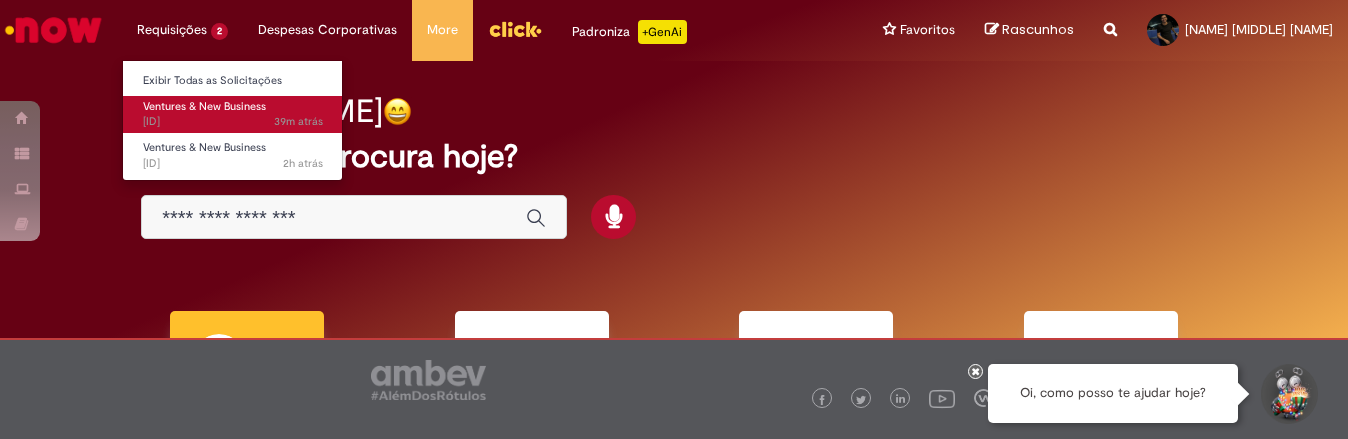 click on "Ventures & New Business" at bounding box center (204, 106) 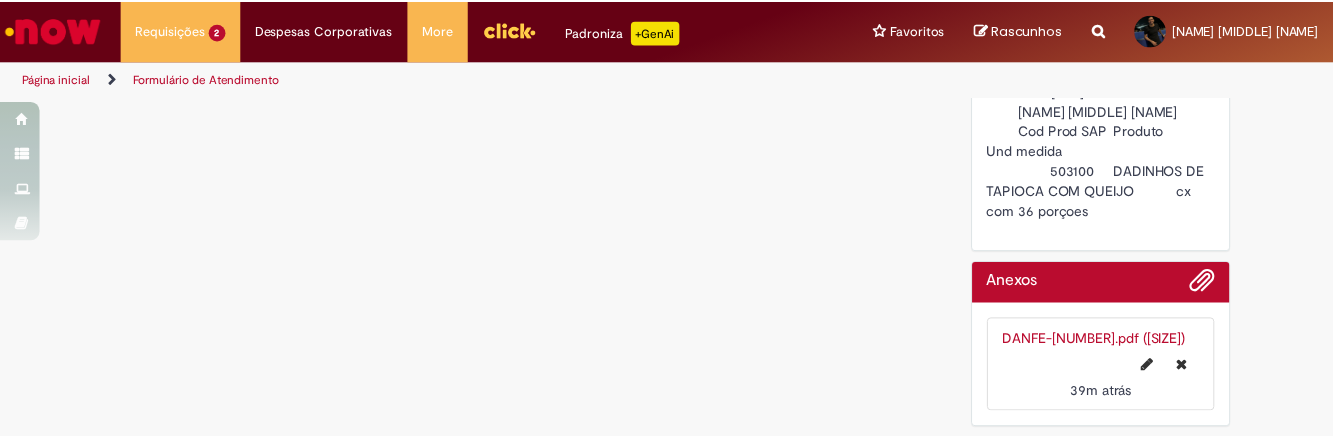scroll, scrollTop: 1591, scrollLeft: 0, axis: vertical 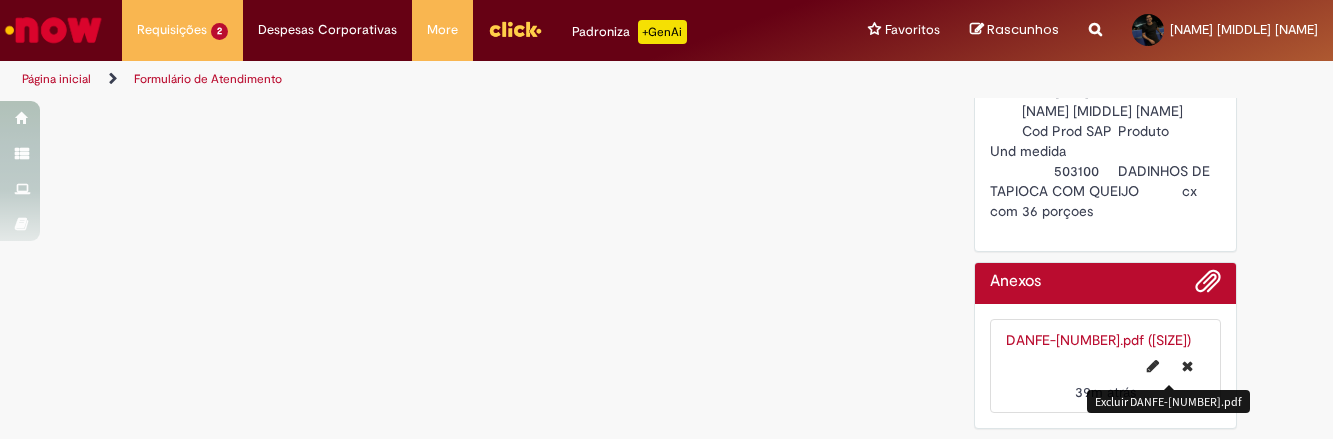 click at bounding box center [1187, 366] 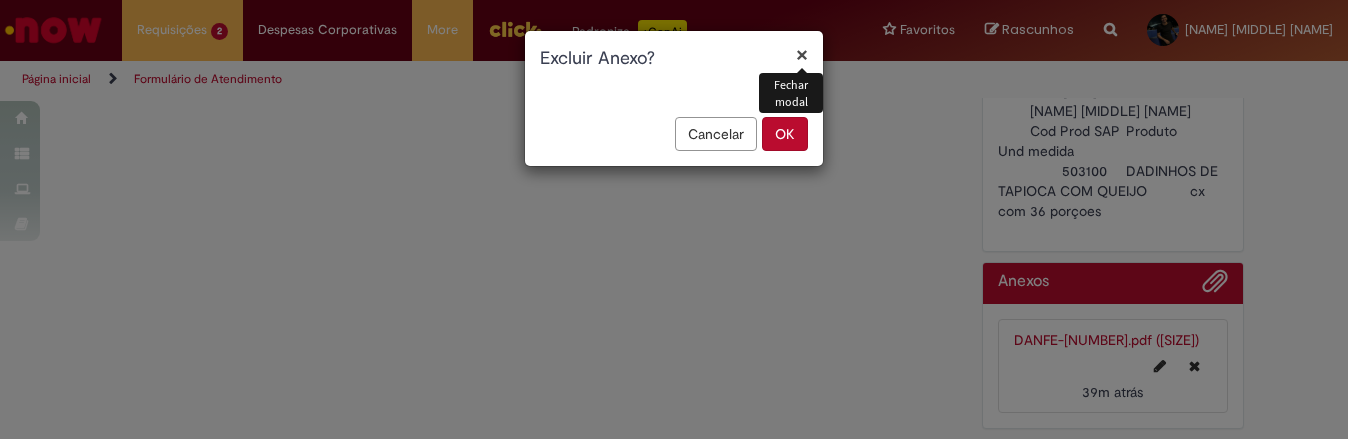 click on "OK" at bounding box center [785, 134] 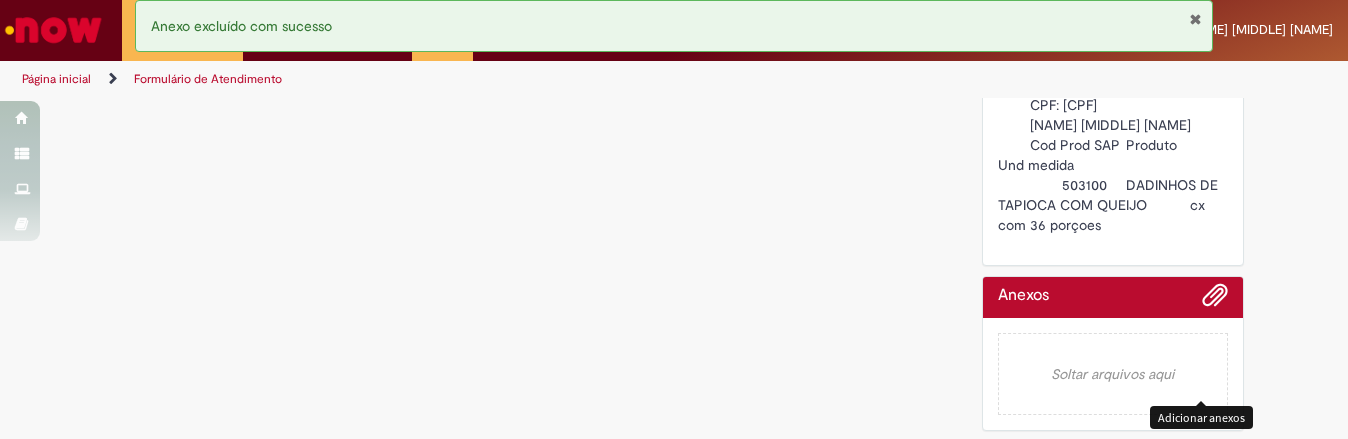 scroll, scrollTop: 1519, scrollLeft: 0, axis: vertical 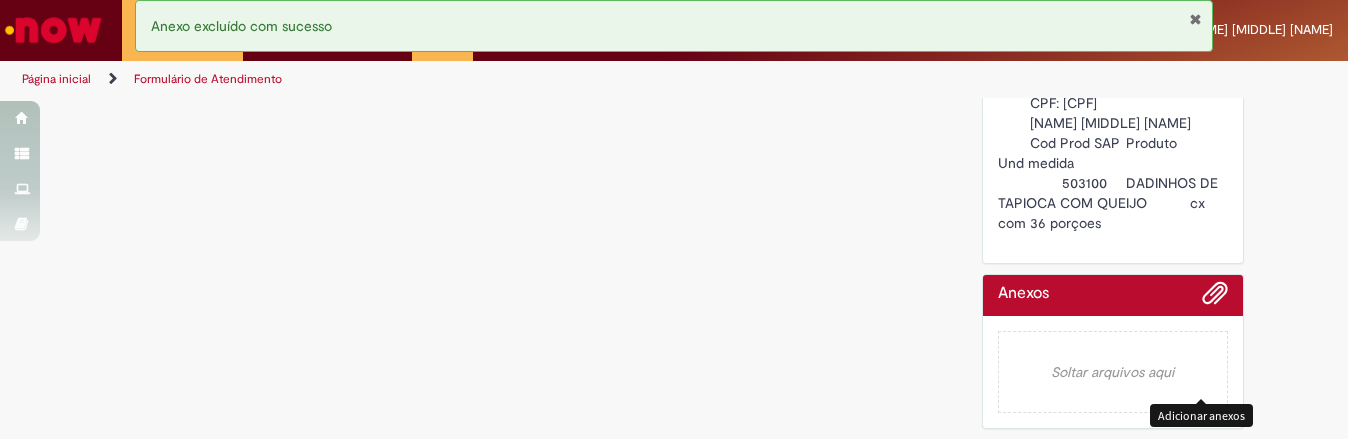 click at bounding box center (1215, 294) 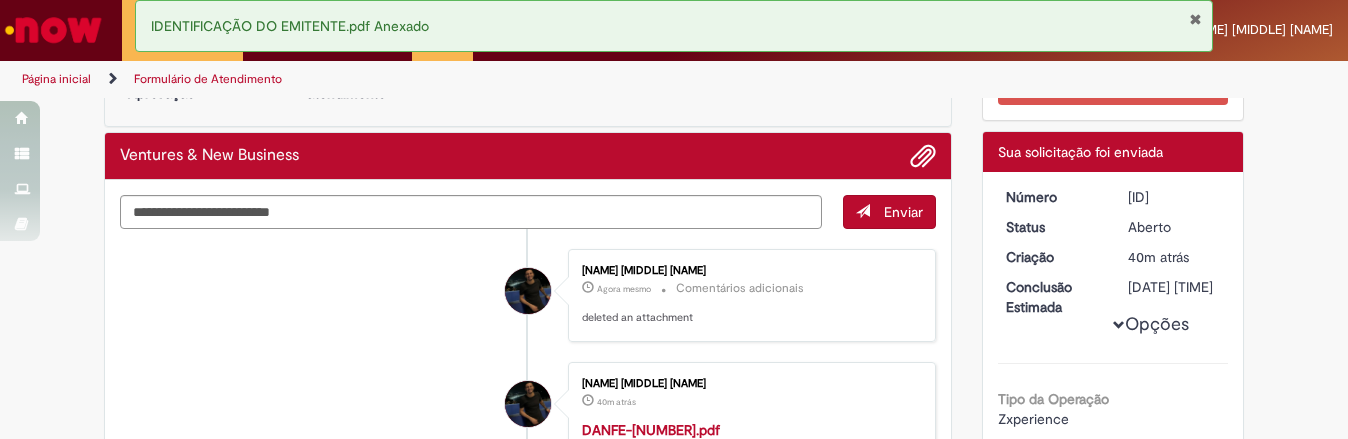 scroll, scrollTop: 167, scrollLeft: 0, axis: vertical 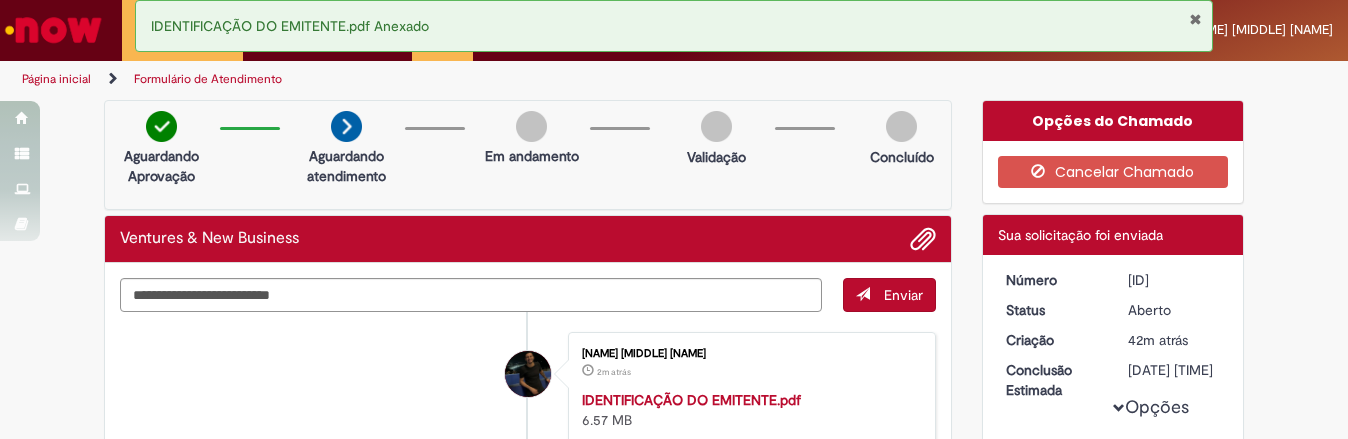 click on "IDENTIFICAÇÃO DO EMITENTE.pdf Anexado" at bounding box center (674, 26) 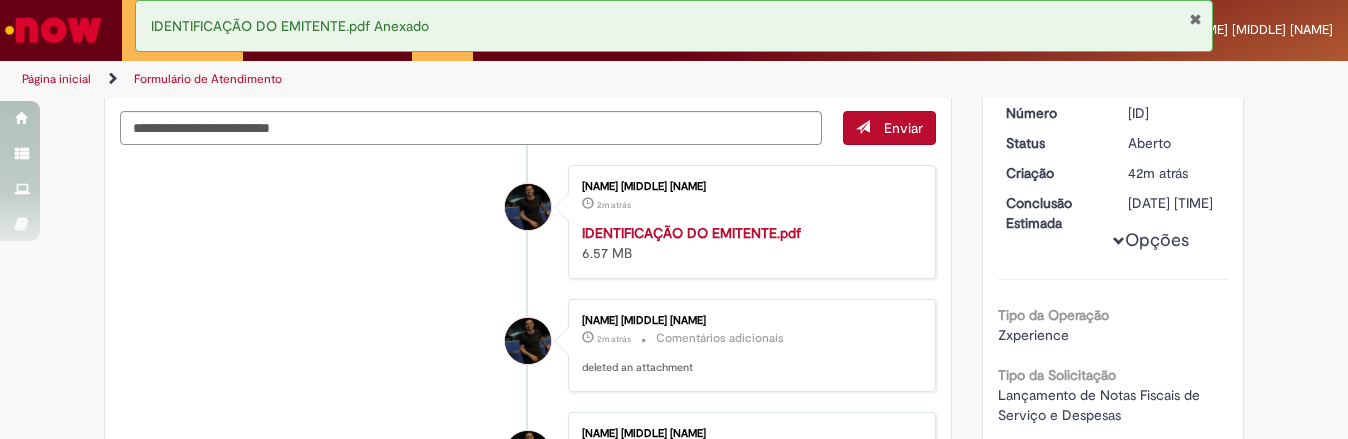 click at bounding box center [1195, 19] 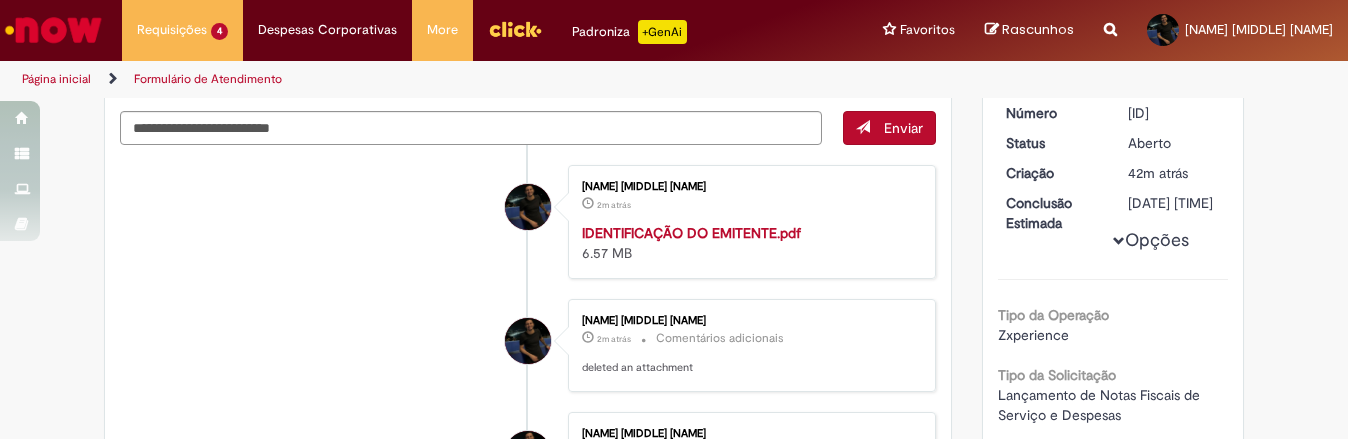 scroll, scrollTop: 0, scrollLeft: 0, axis: both 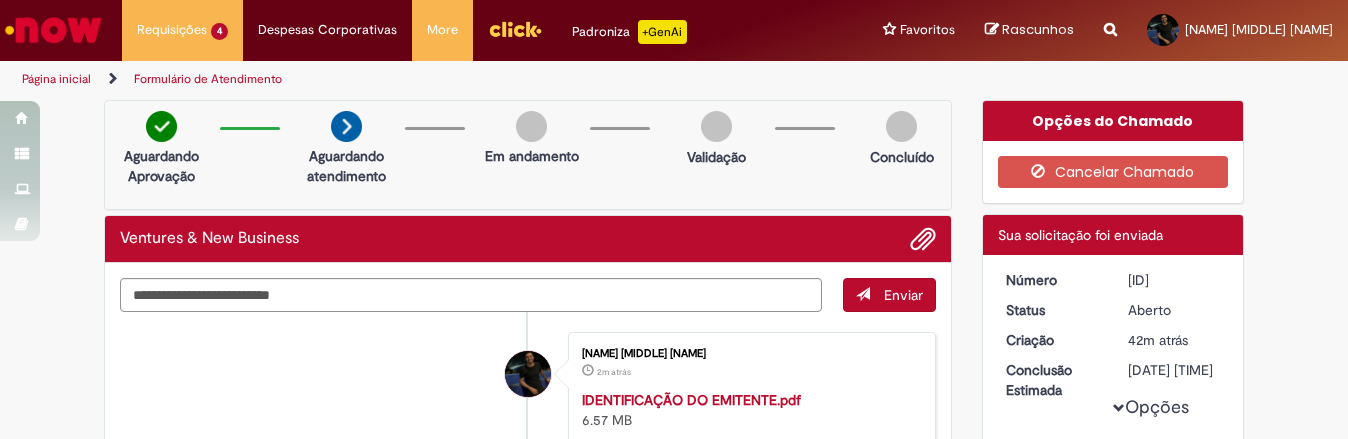 click at bounding box center (515, 29) 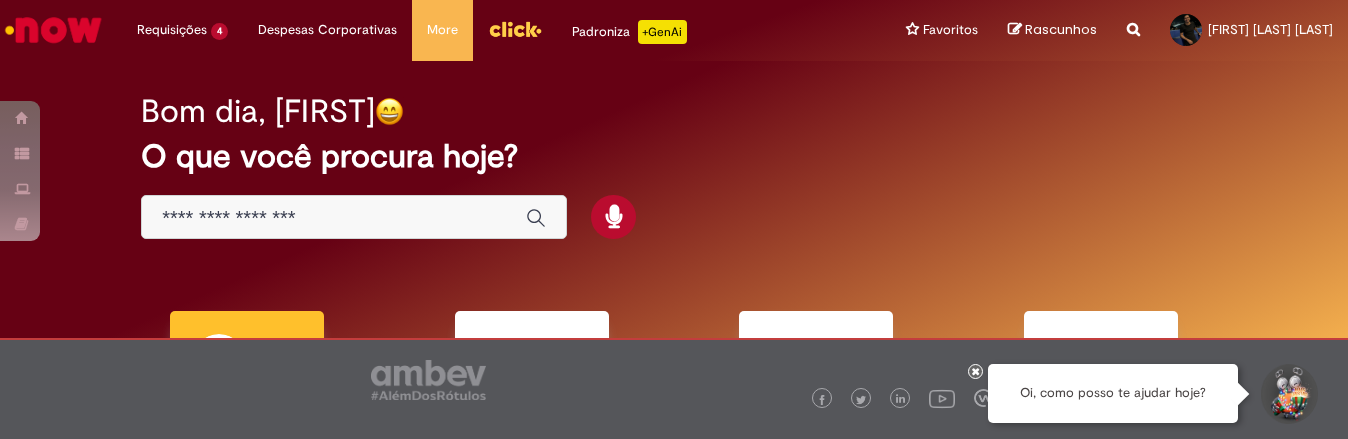 scroll, scrollTop: 0, scrollLeft: 0, axis: both 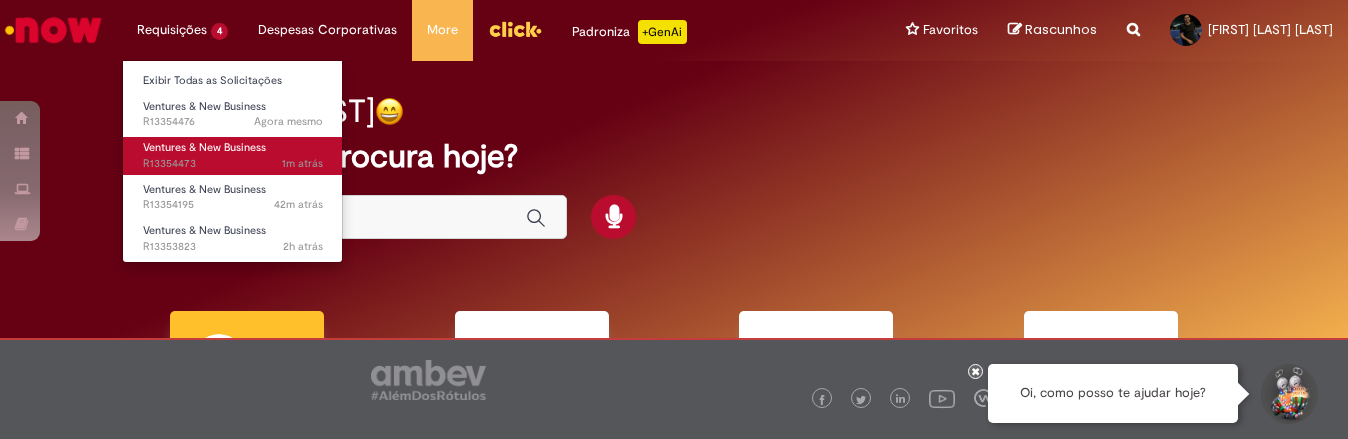 click on "Ventures & New Business" at bounding box center (204, 147) 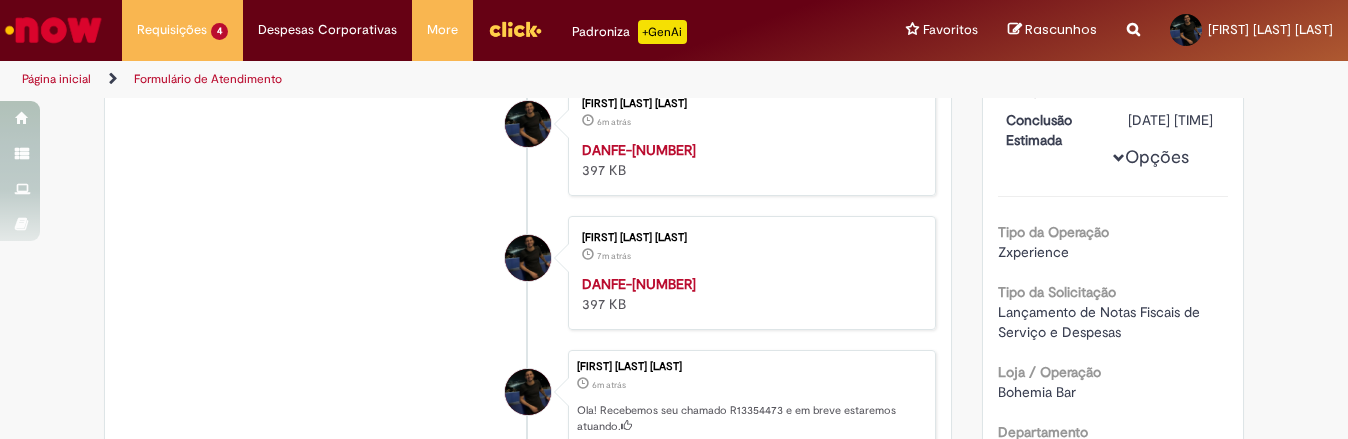 scroll, scrollTop: 83, scrollLeft: 0, axis: vertical 